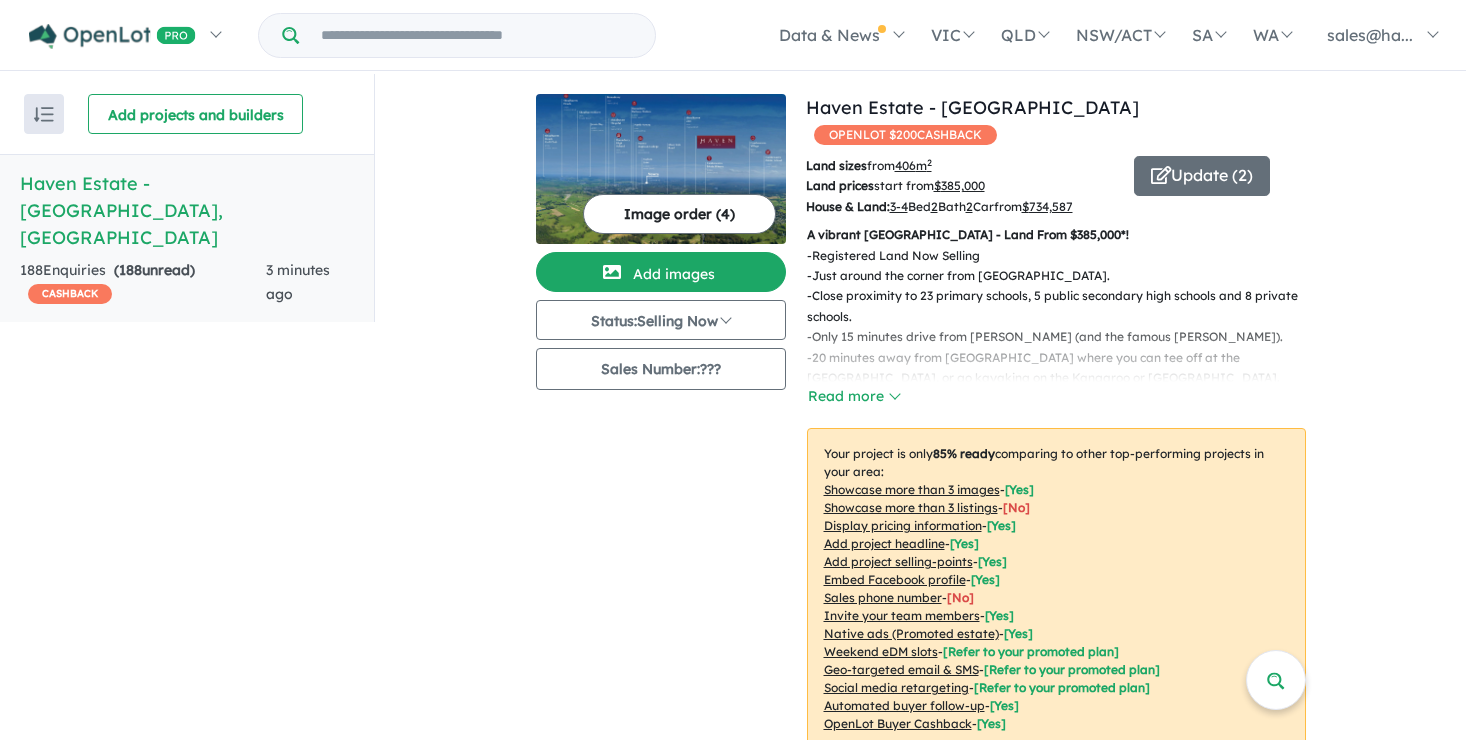 scroll, scrollTop: 0, scrollLeft: 0, axis: both 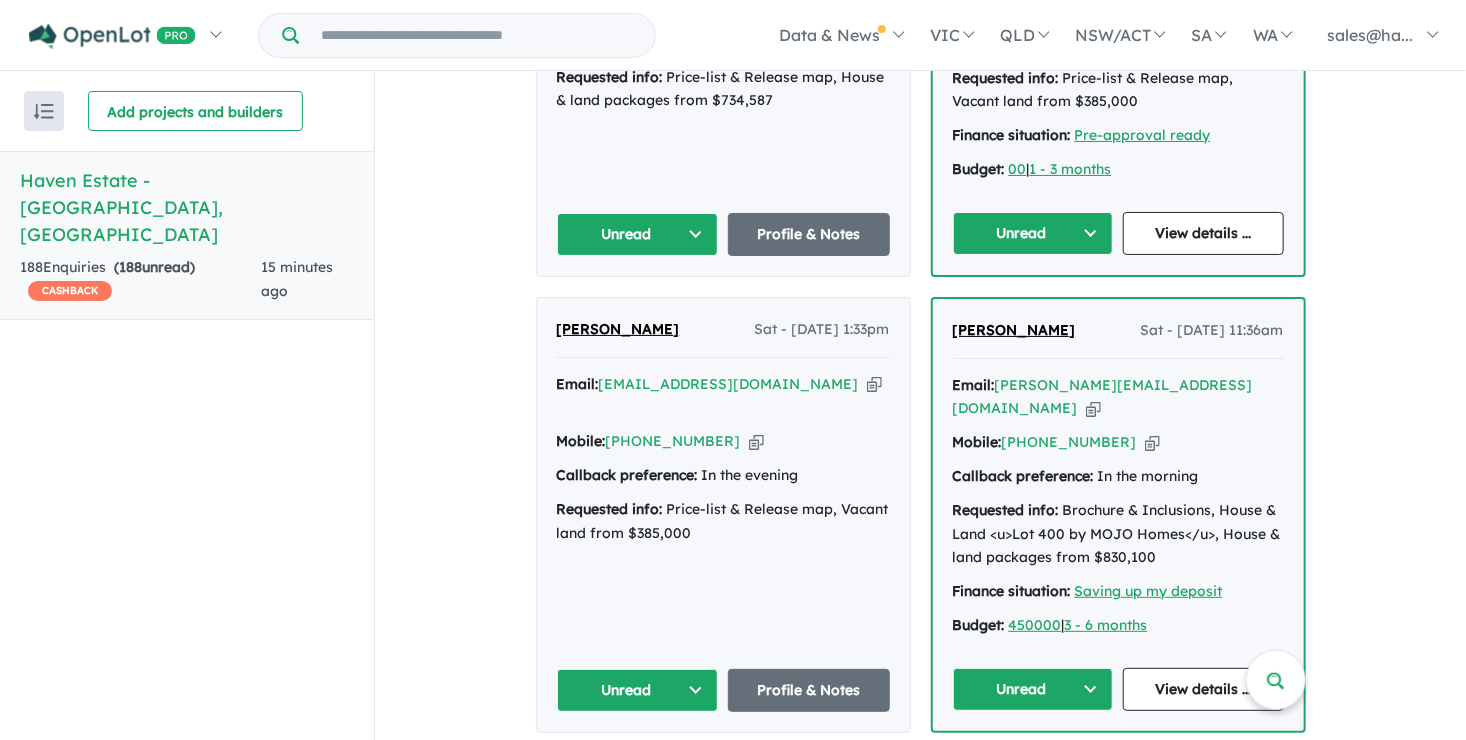 drag, startPoint x: 723, startPoint y: 359, endPoint x: 373, endPoint y: 462, distance: 364.84106 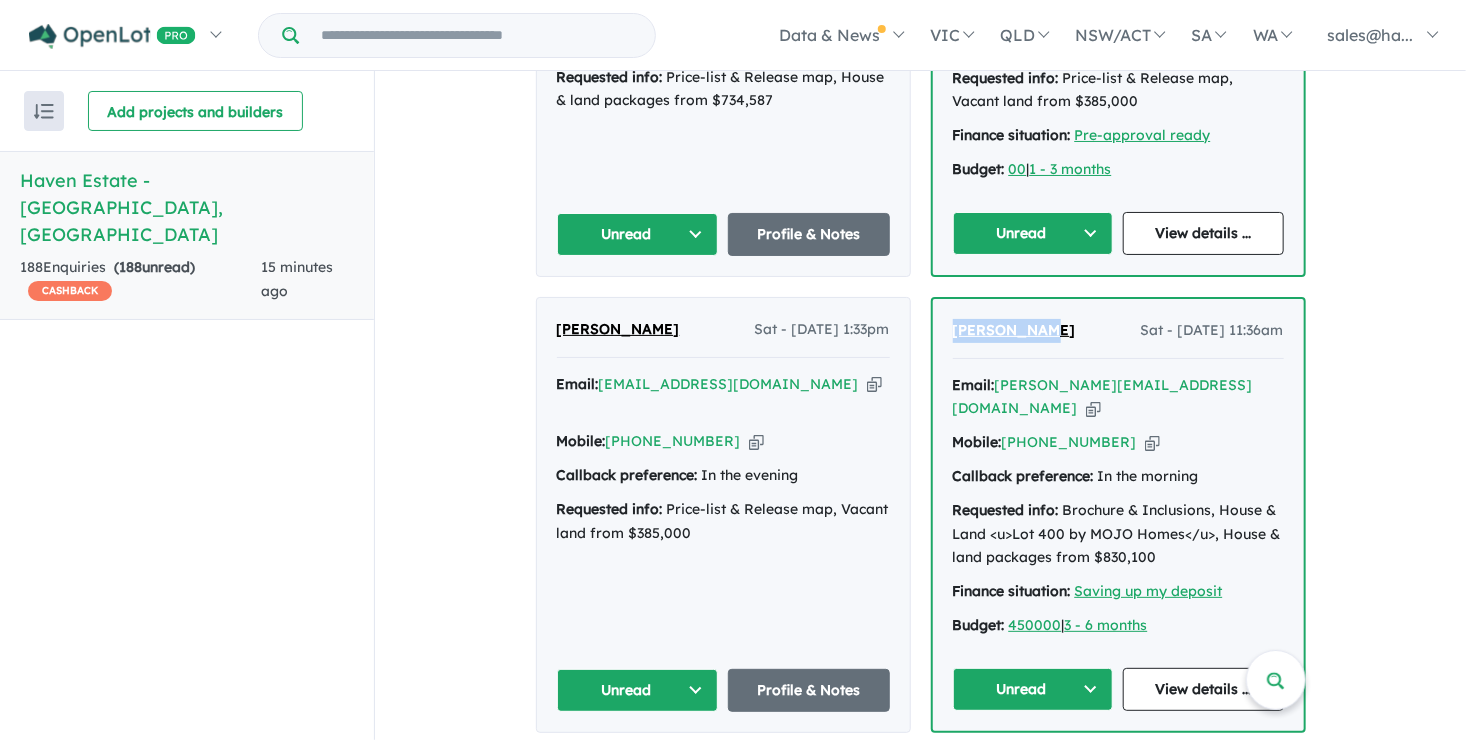 drag, startPoint x: 1045, startPoint y: 273, endPoint x: 944, endPoint y: 268, distance: 101.12369 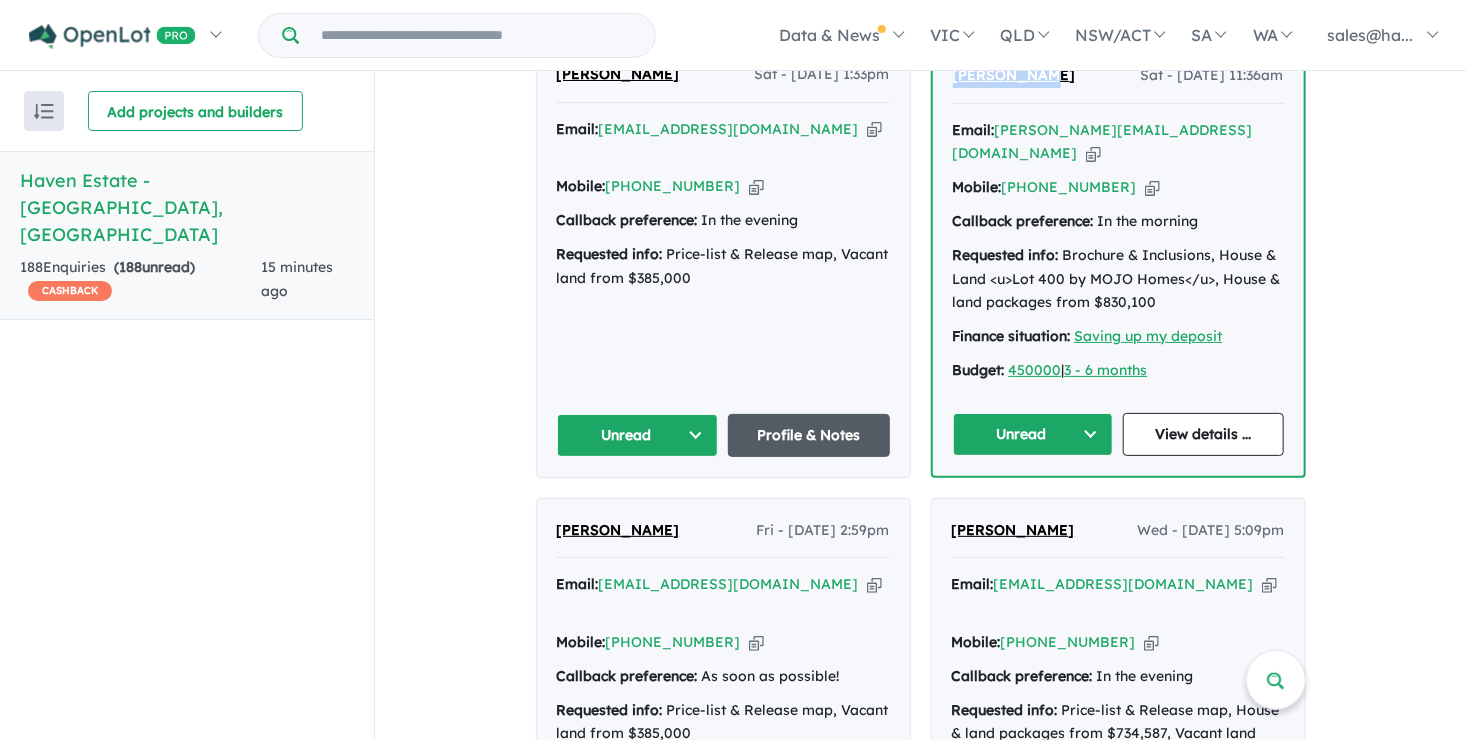 scroll, scrollTop: 1400, scrollLeft: 0, axis: vertical 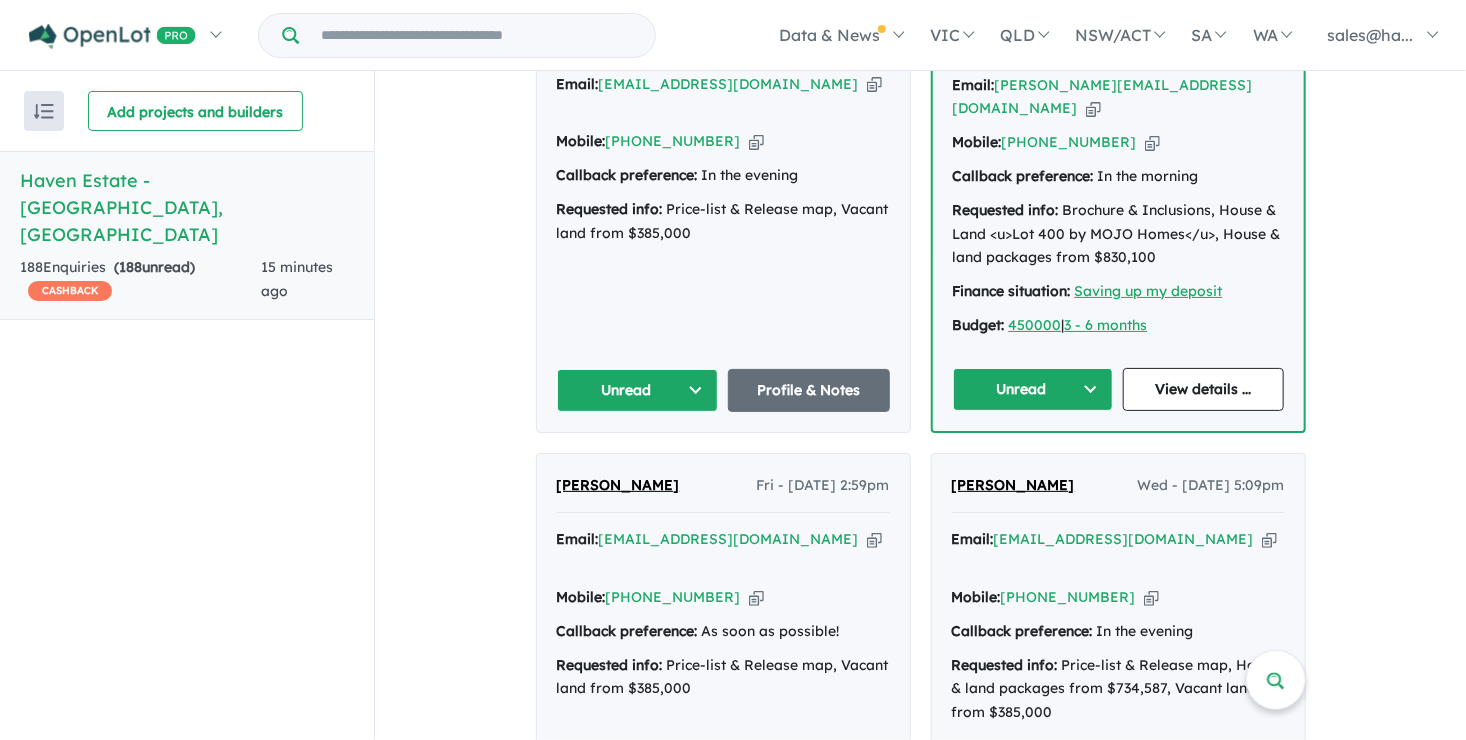 drag, startPoint x: 715, startPoint y: 407, endPoint x: 554, endPoint y: 414, distance: 161.1521 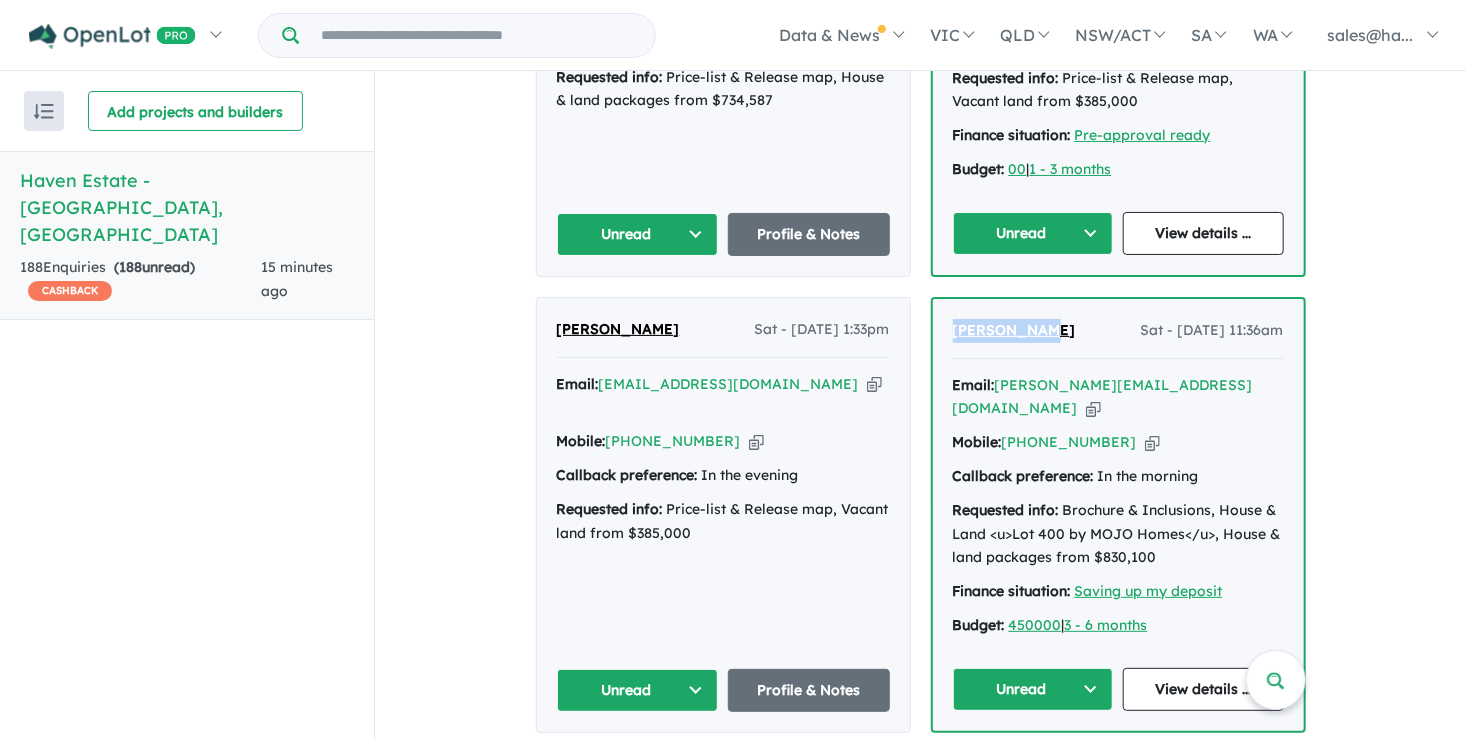 scroll, scrollTop: 1000, scrollLeft: 0, axis: vertical 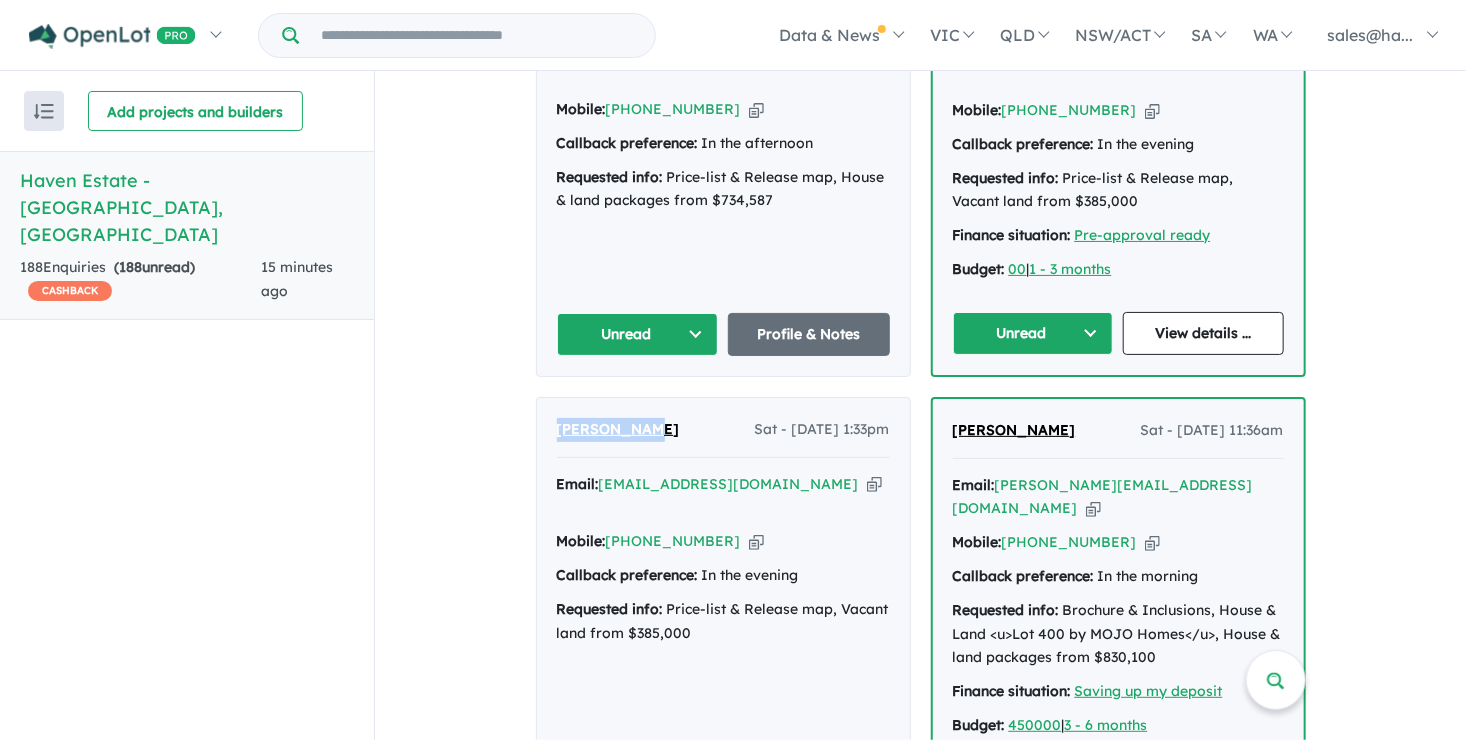 drag, startPoint x: 669, startPoint y: 371, endPoint x: 549, endPoint y: 356, distance: 120.93387 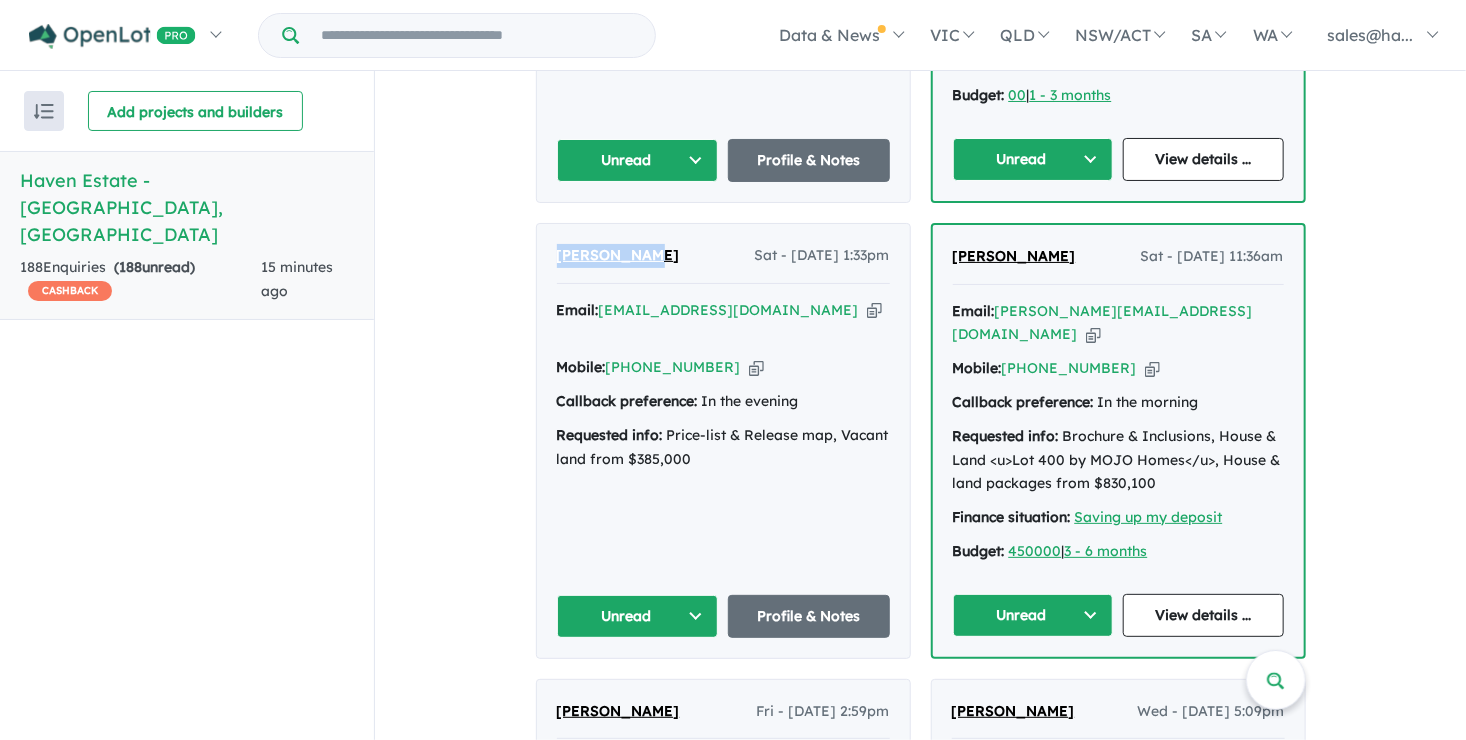 scroll, scrollTop: 1200, scrollLeft: 0, axis: vertical 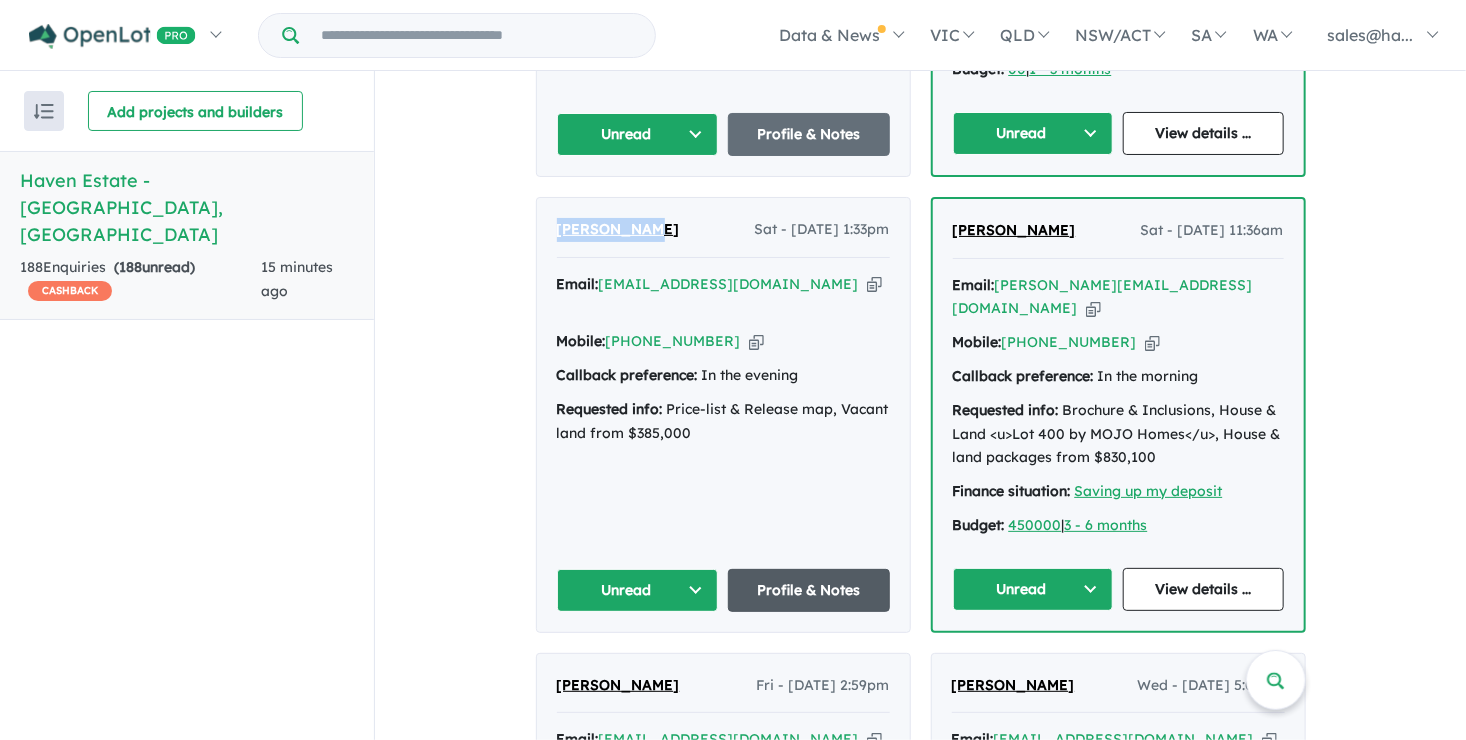 click on "Profile & Notes" at bounding box center [809, 590] 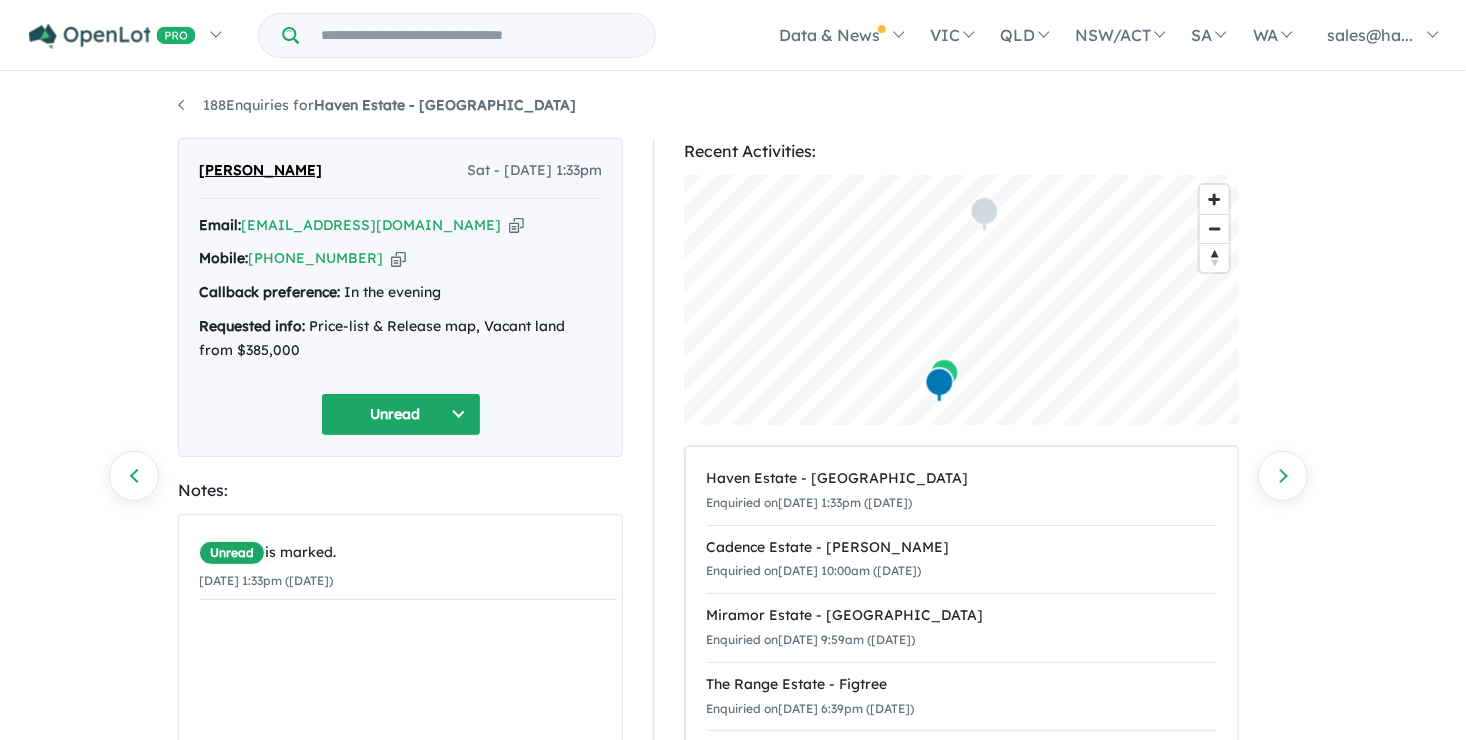 scroll, scrollTop: 100, scrollLeft: 0, axis: vertical 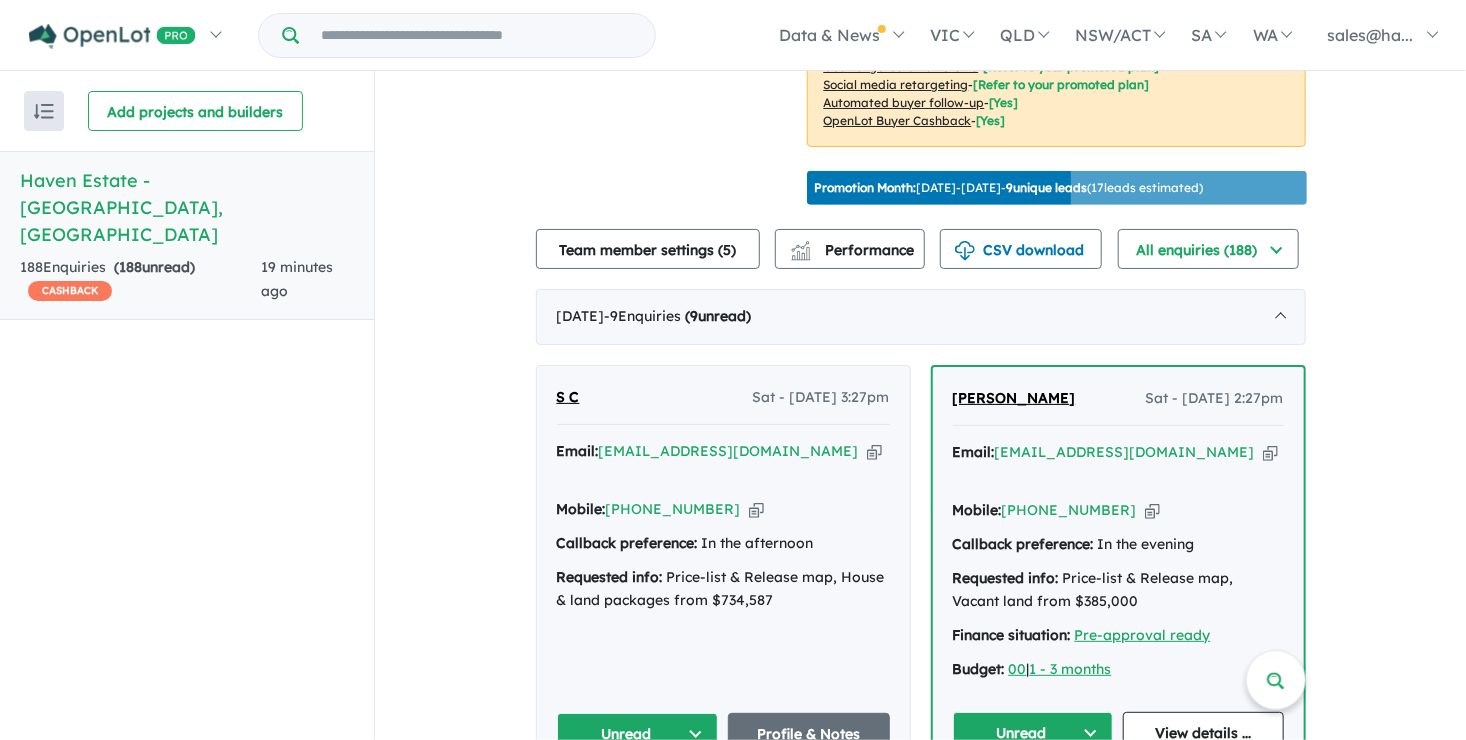 drag, startPoint x: 1077, startPoint y: 362, endPoint x: 945, endPoint y: 365, distance: 132.03409 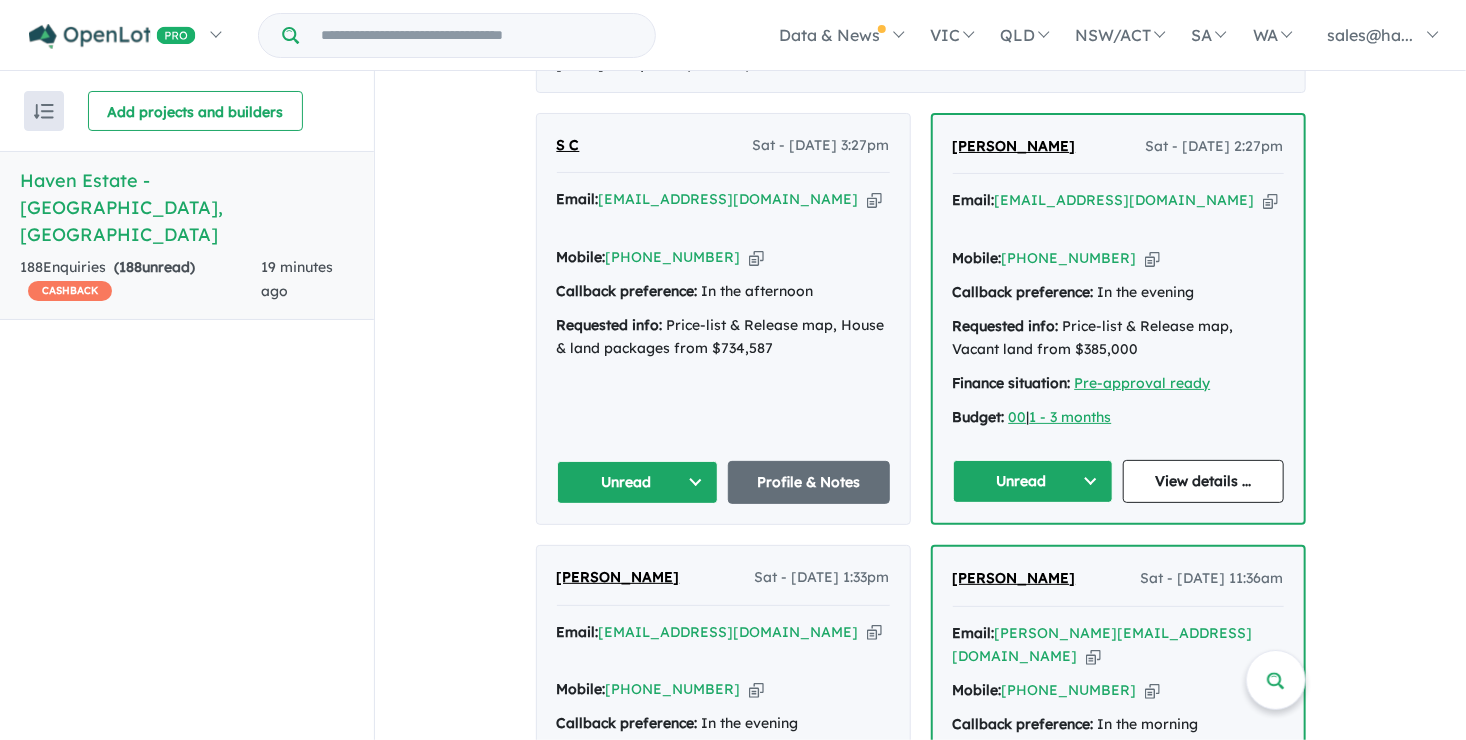 scroll, scrollTop: 900, scrollLeft: 0, axis: vertical 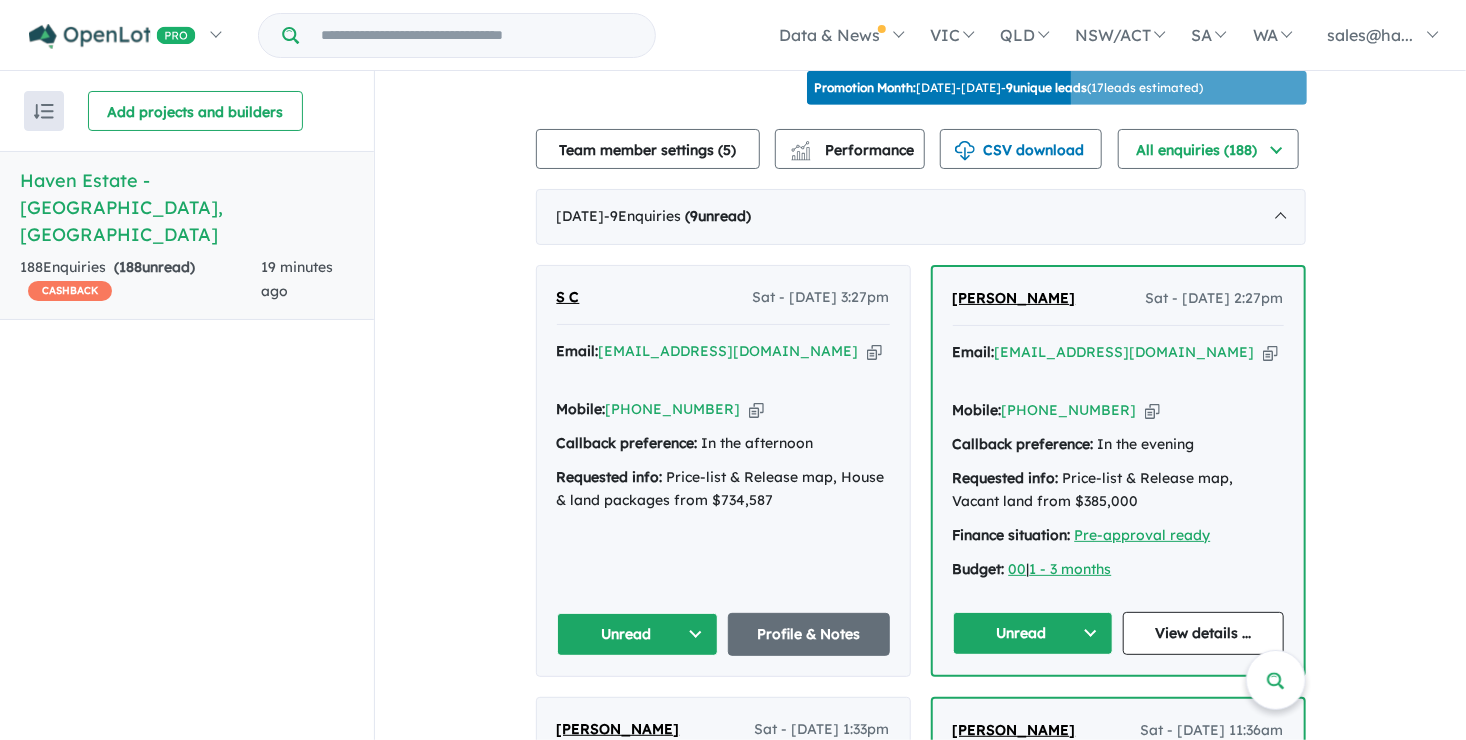 click at bounding box center (1270, 352) 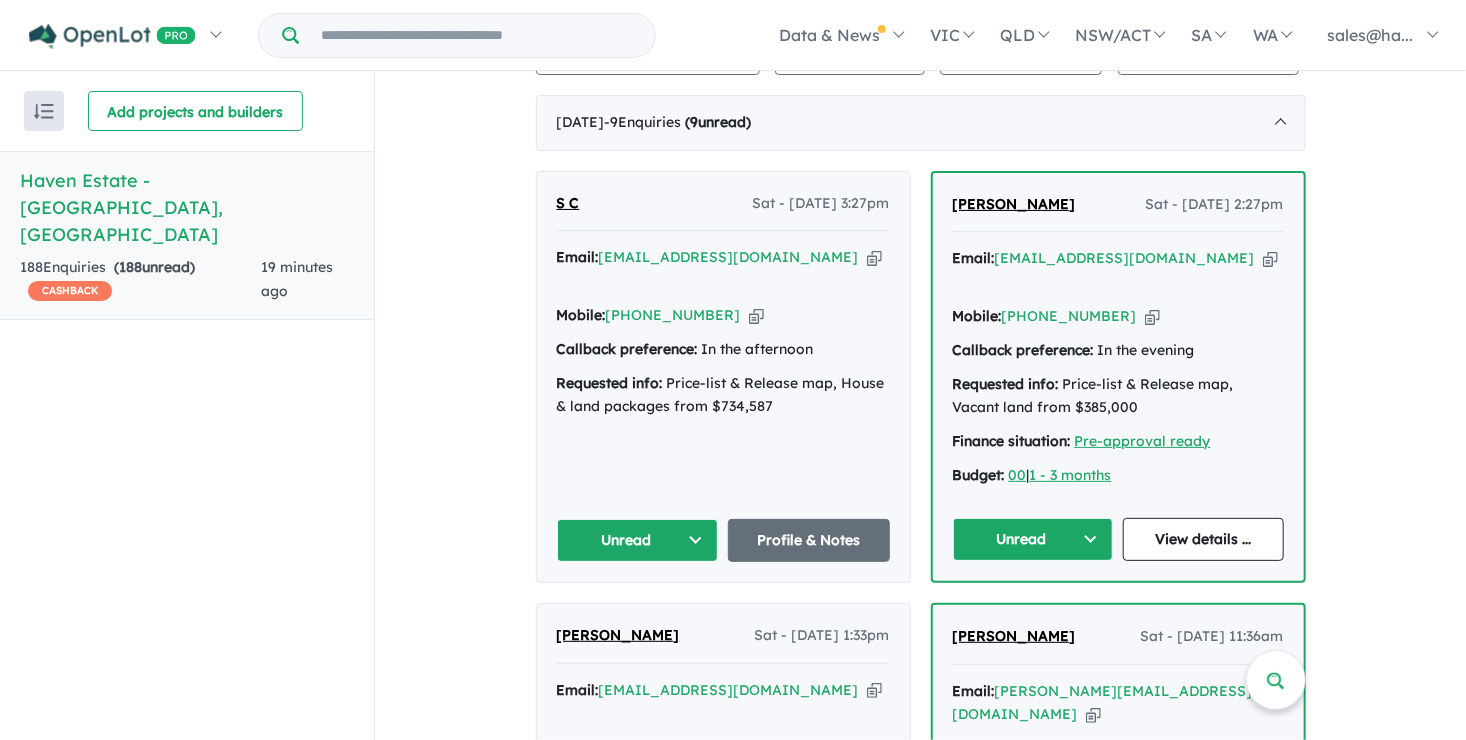 scroll, scrollTop: 700, scrollLeft: 0, axis: vertical 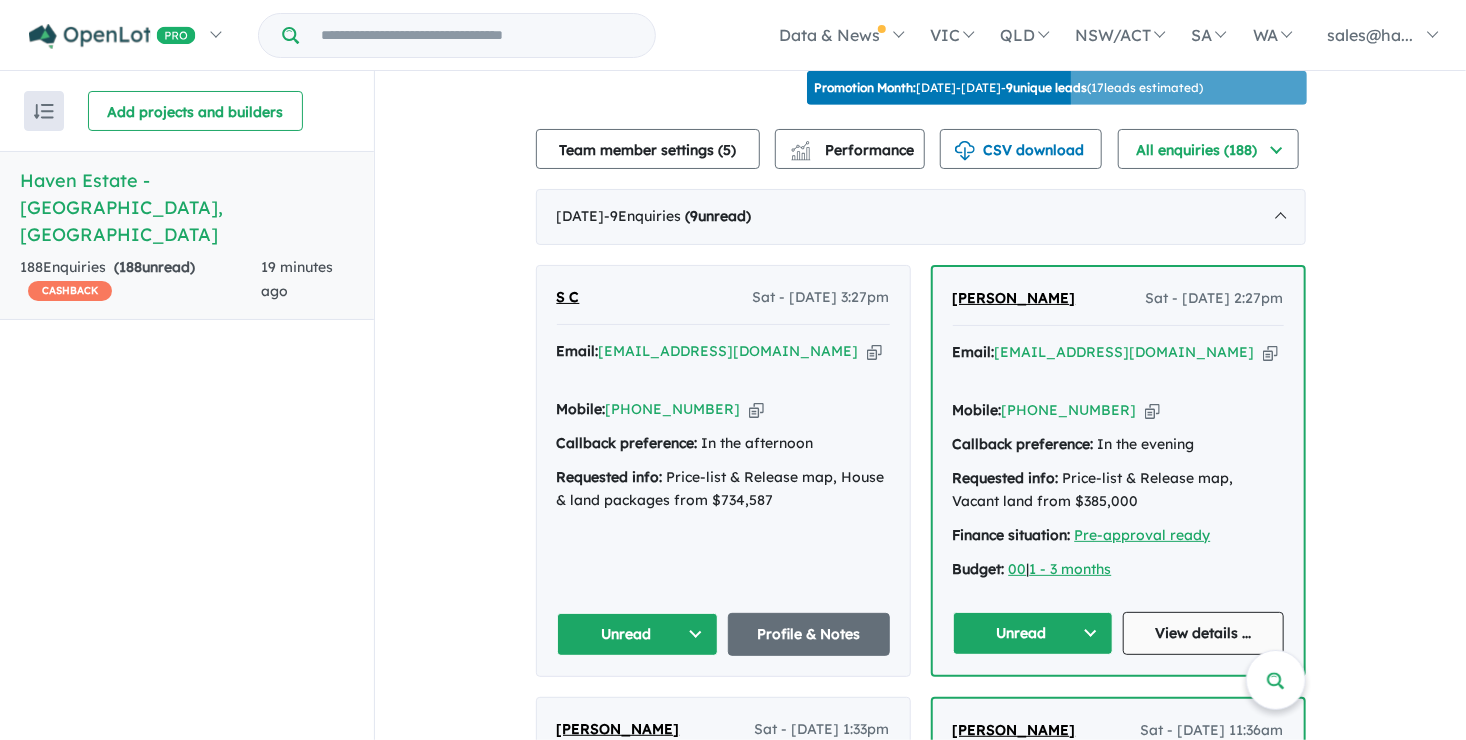 click on "View details ..." at bounding box center [1203, 633] 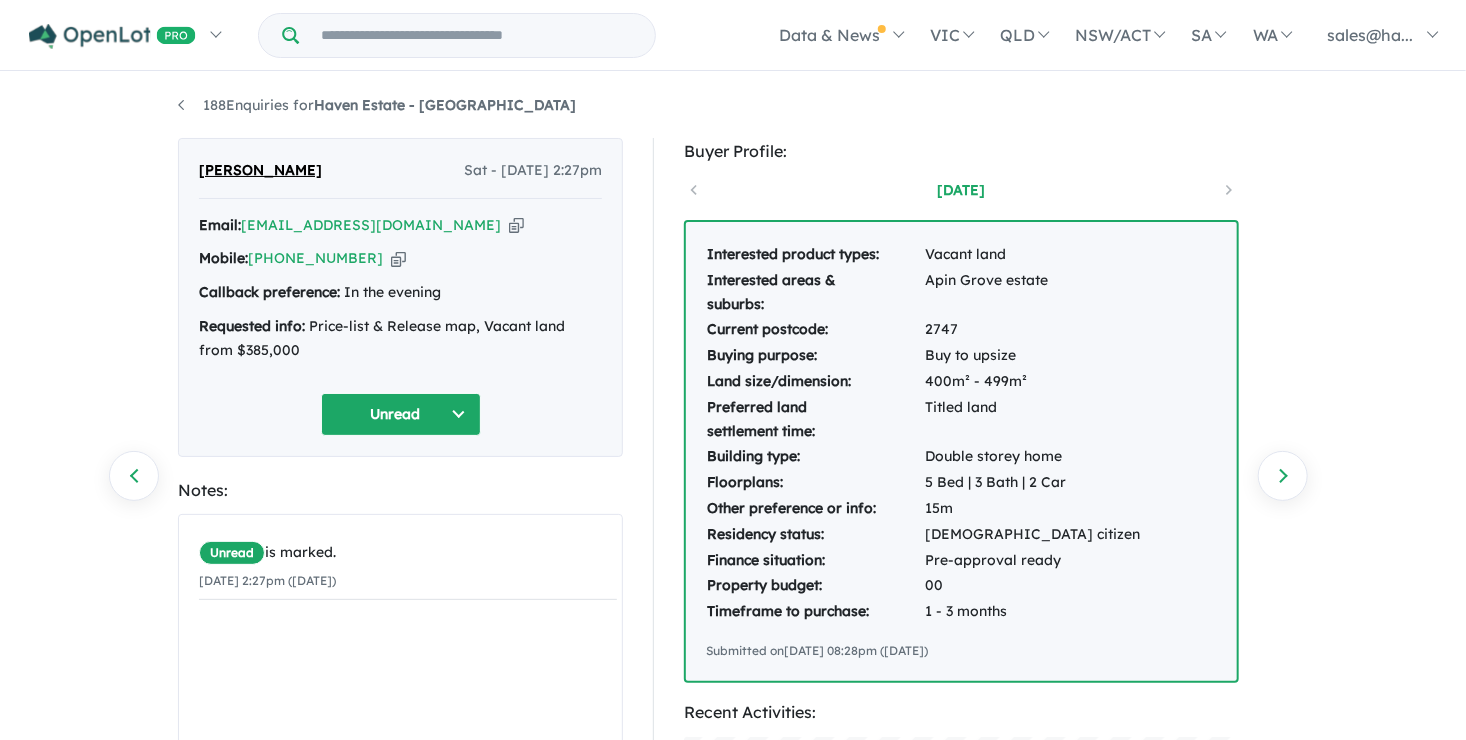 scroll, scrollTop: 100, scrollLeft: 0, axis: vertical 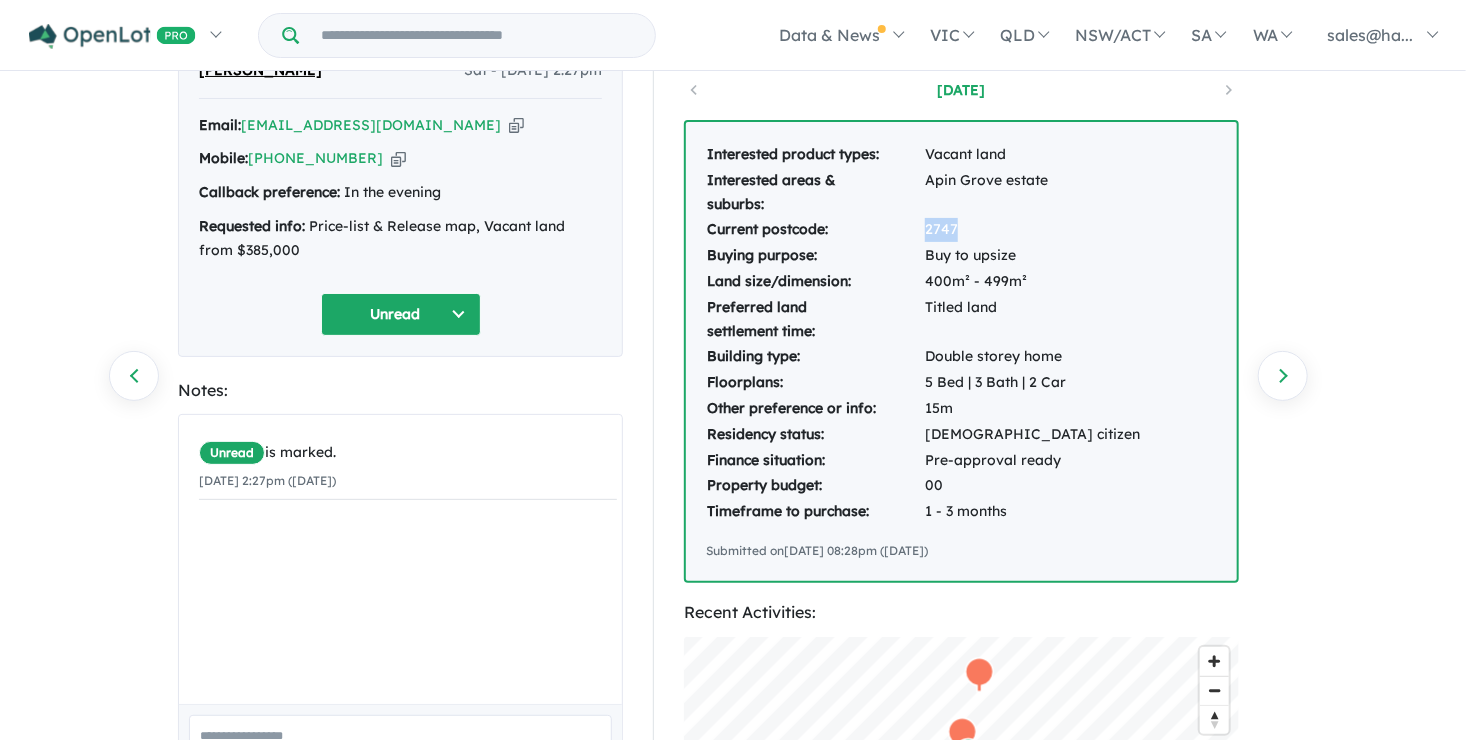 drag, startPoint x: 958, startPoint y: 228, endPoint x: 927, endPoint y: 226, distance: 31.06445 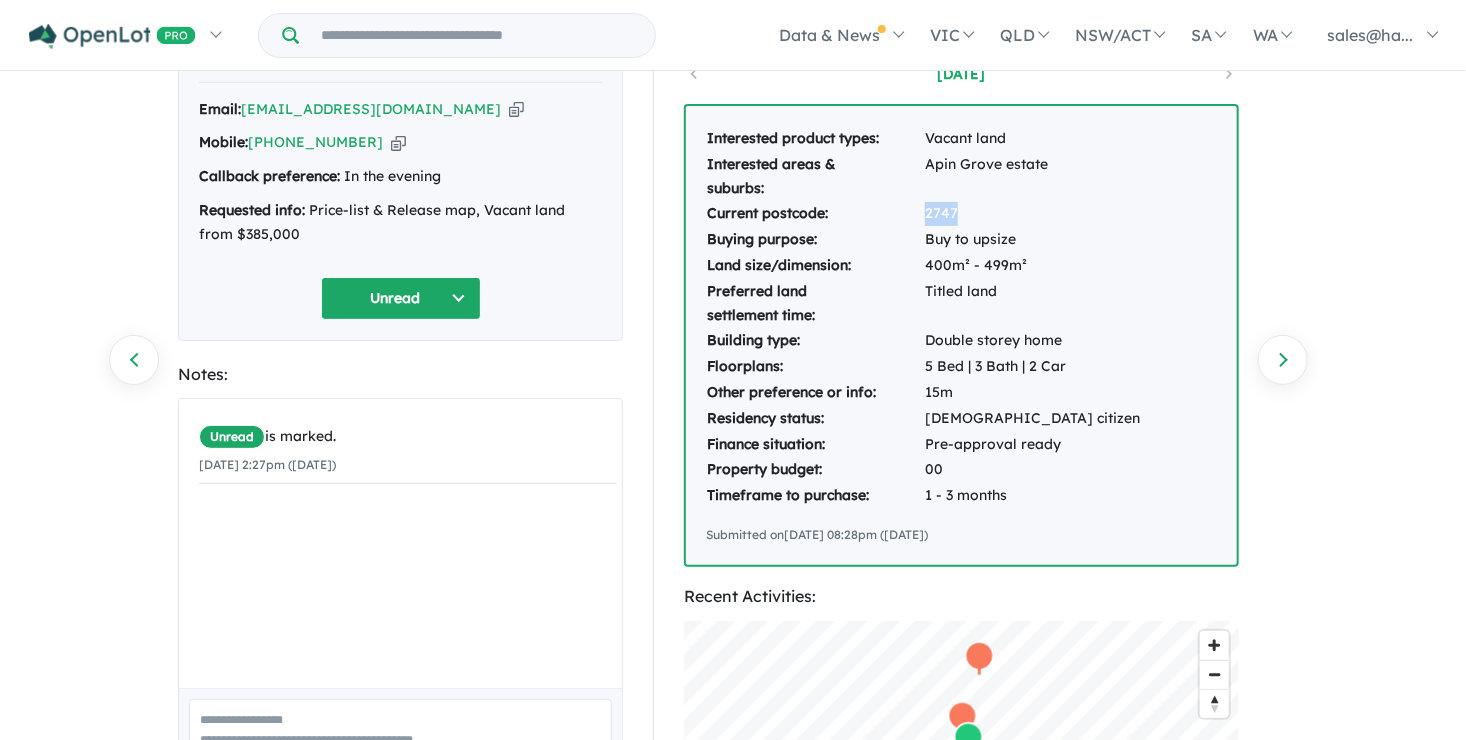 scroll, scrollTop: 0, scrollLeft: 0, axis: both 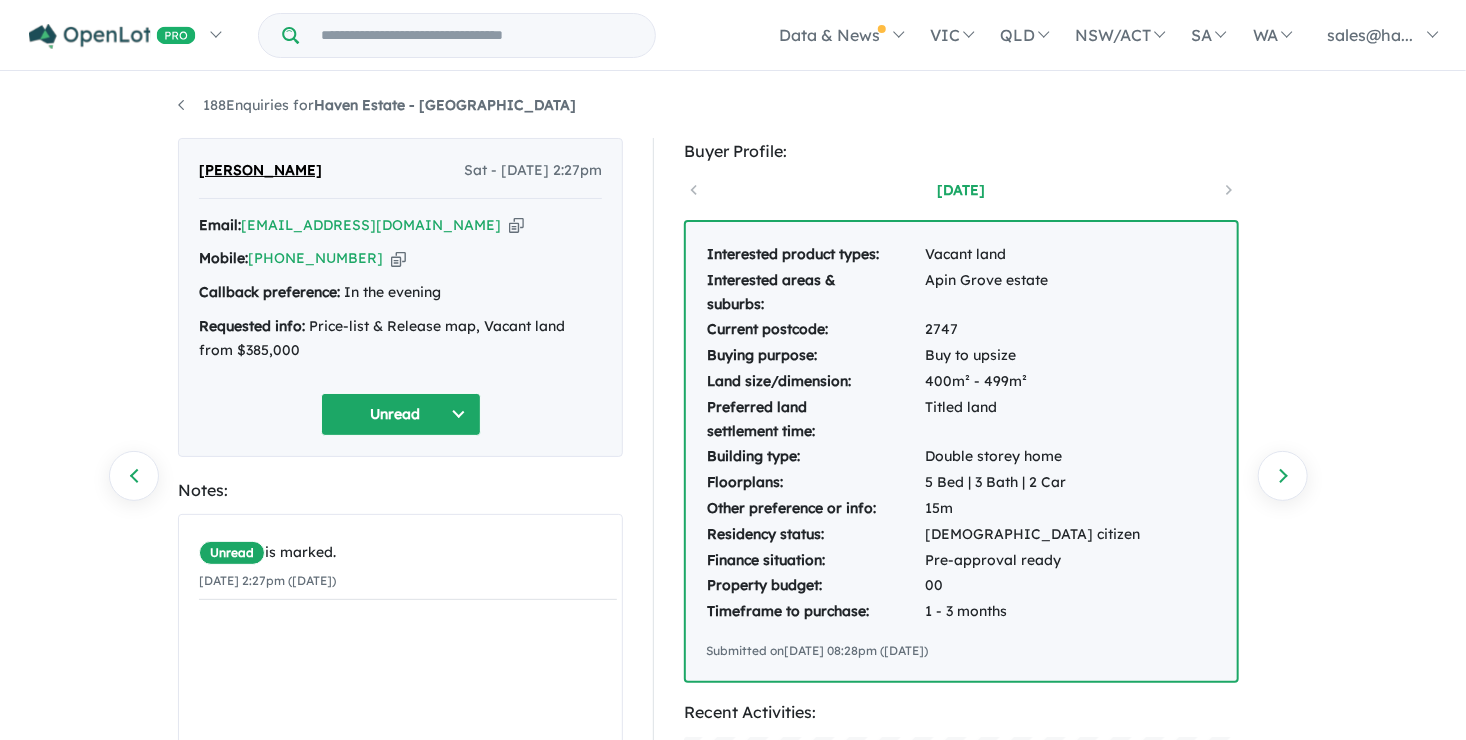 click on "Unread  is marked. 05/07/2025 2:27pm (Saturday)" at bounding box center [408, 667] 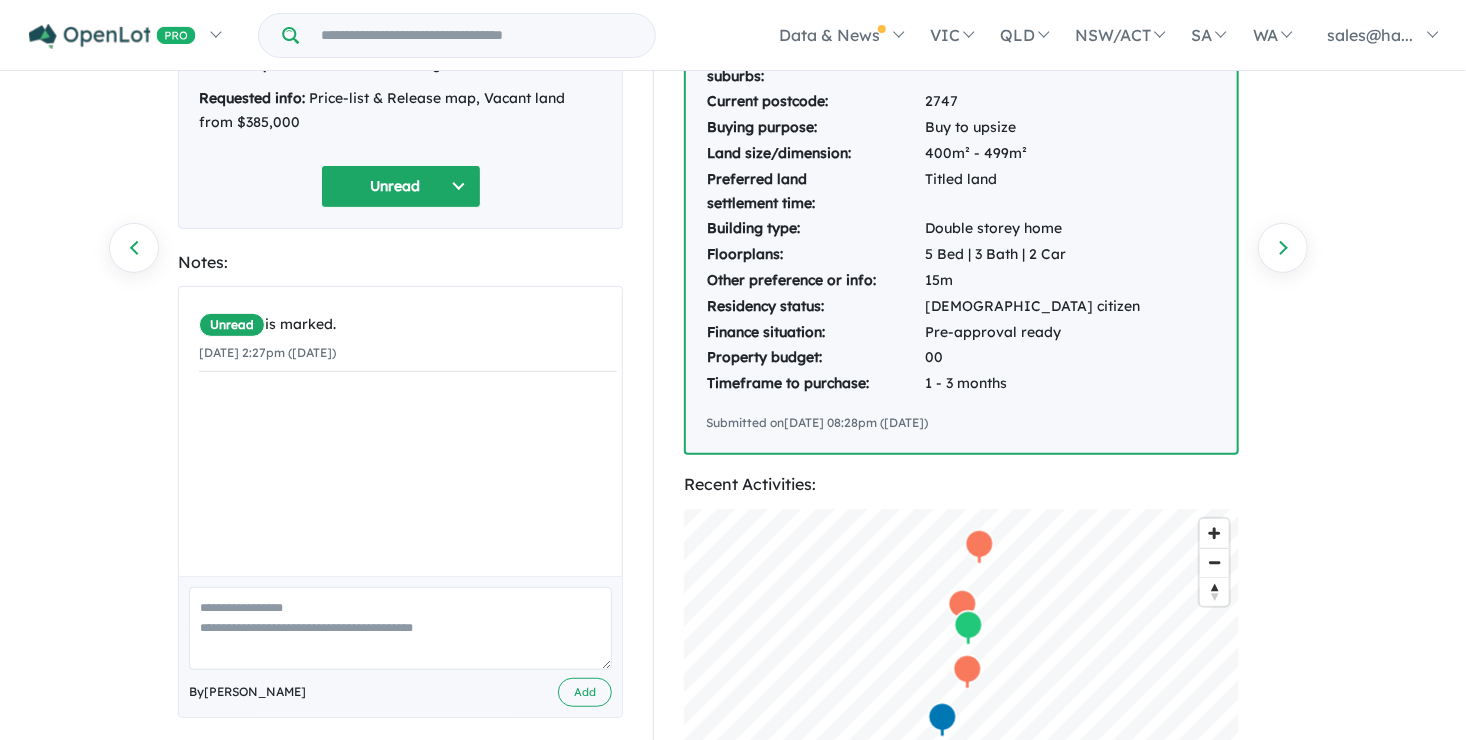 scroll, scrollTop: 0, scrollLeft: 0, axis: both 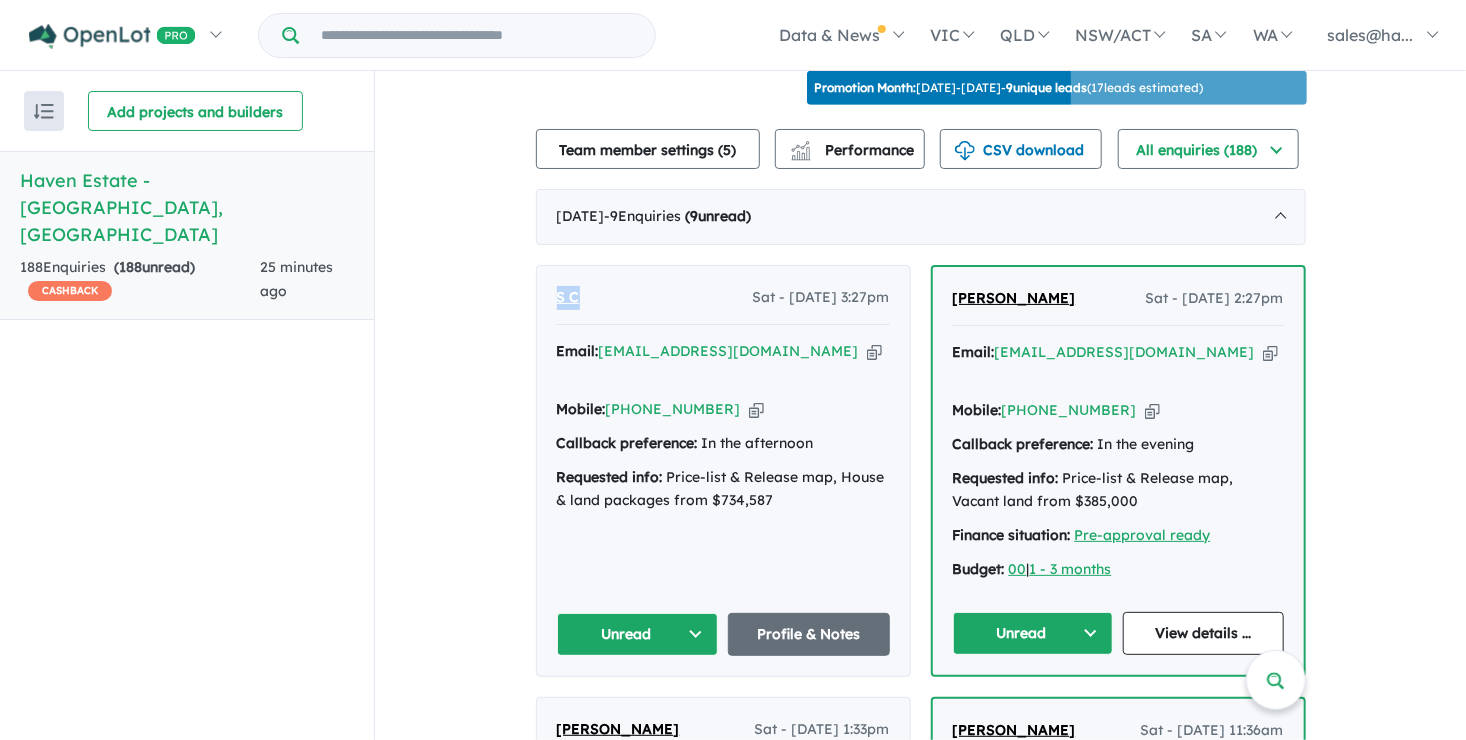drag, startPoint x: 584, startPoint y: 264, endPoint x: 539, endPoint y: 264, distance: 45 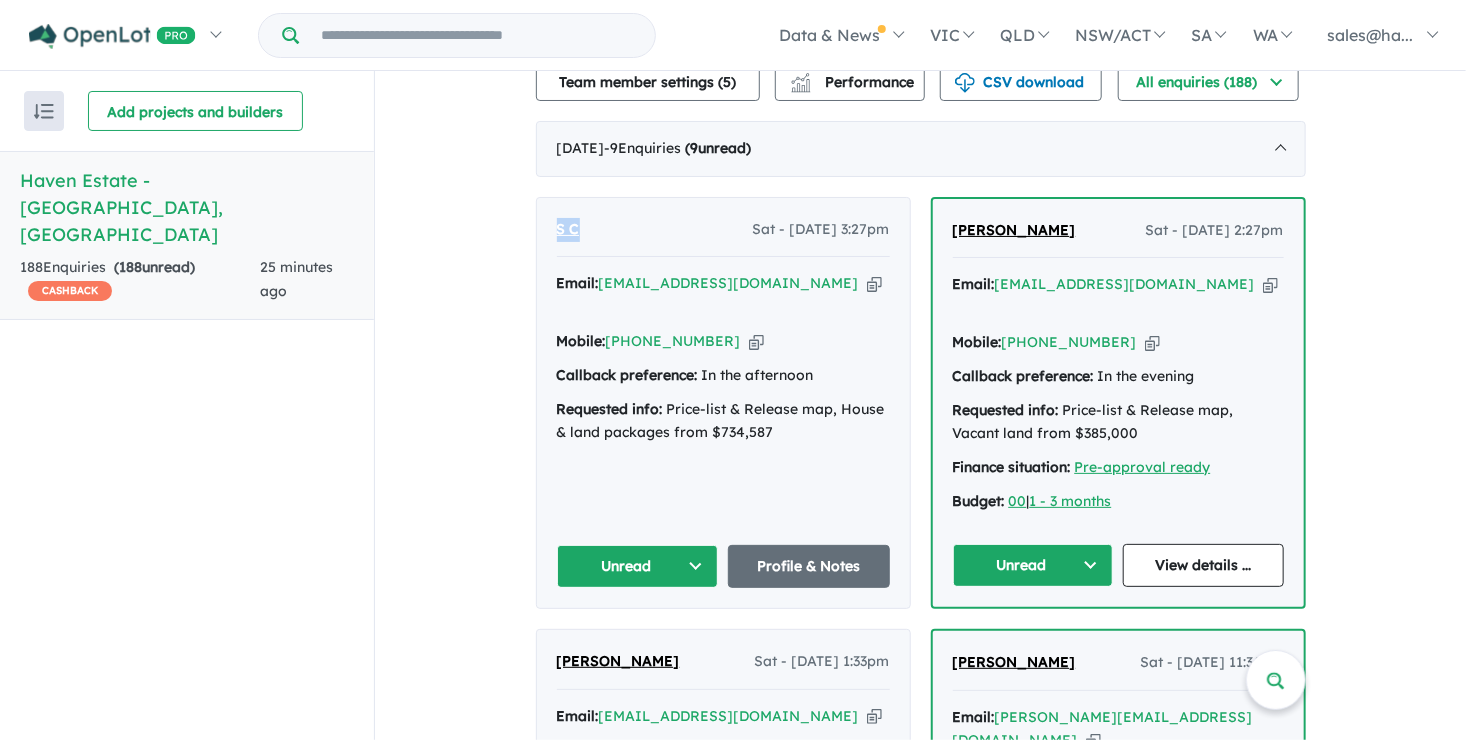 scroll, scrollTop: 800, scrollLeft: 0, axis: vertical 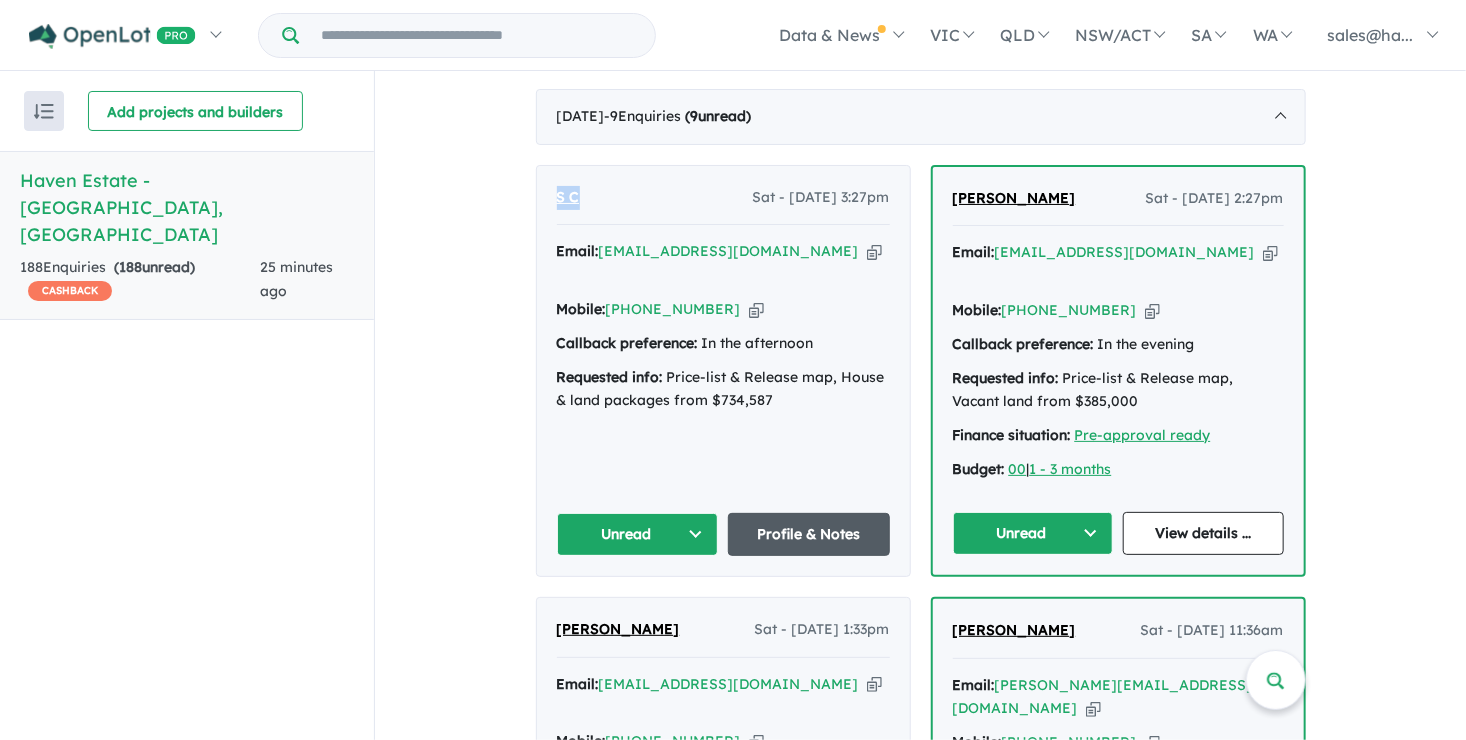 click on "Profile & Notes" at bounding box center [809, 534] 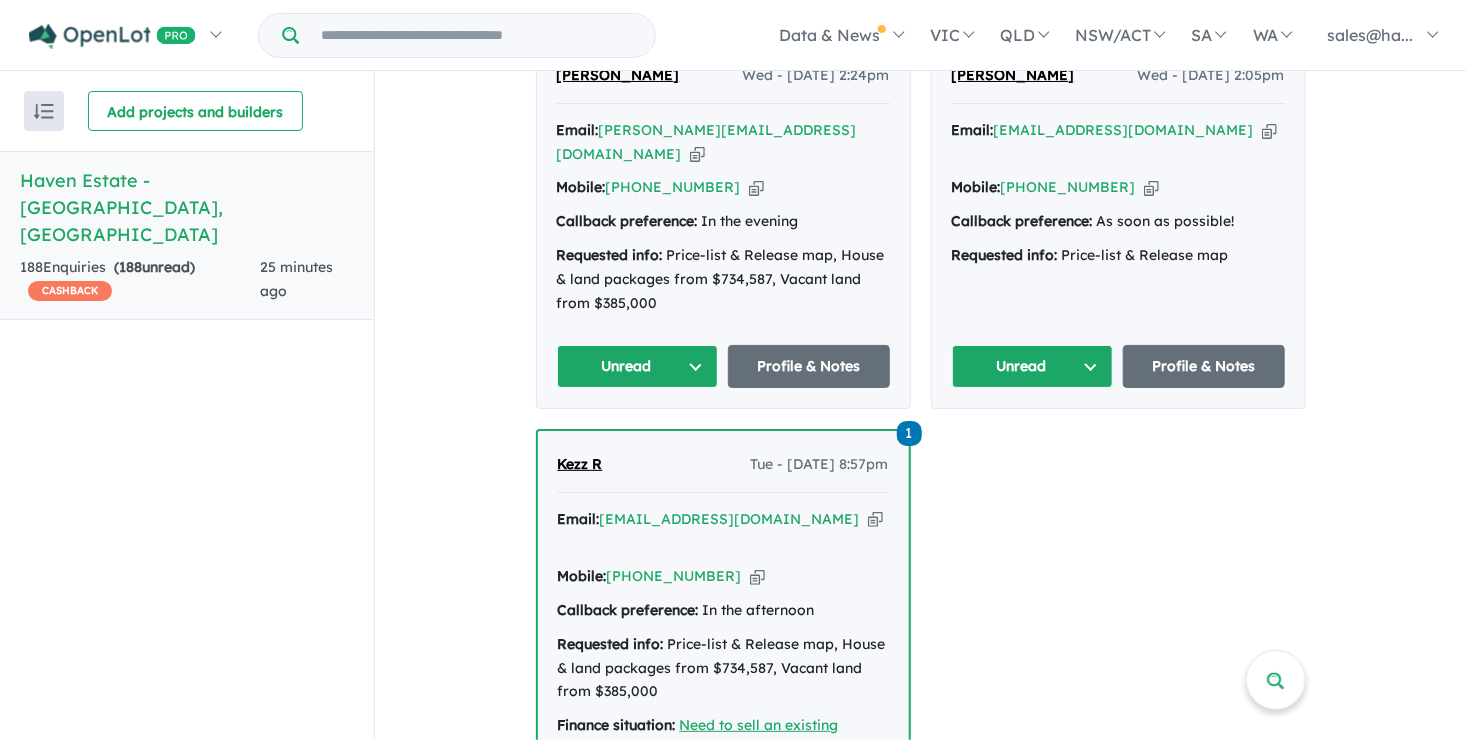 scroll, scrollTop: 2200, scrollLeft: 0, axis: vertical 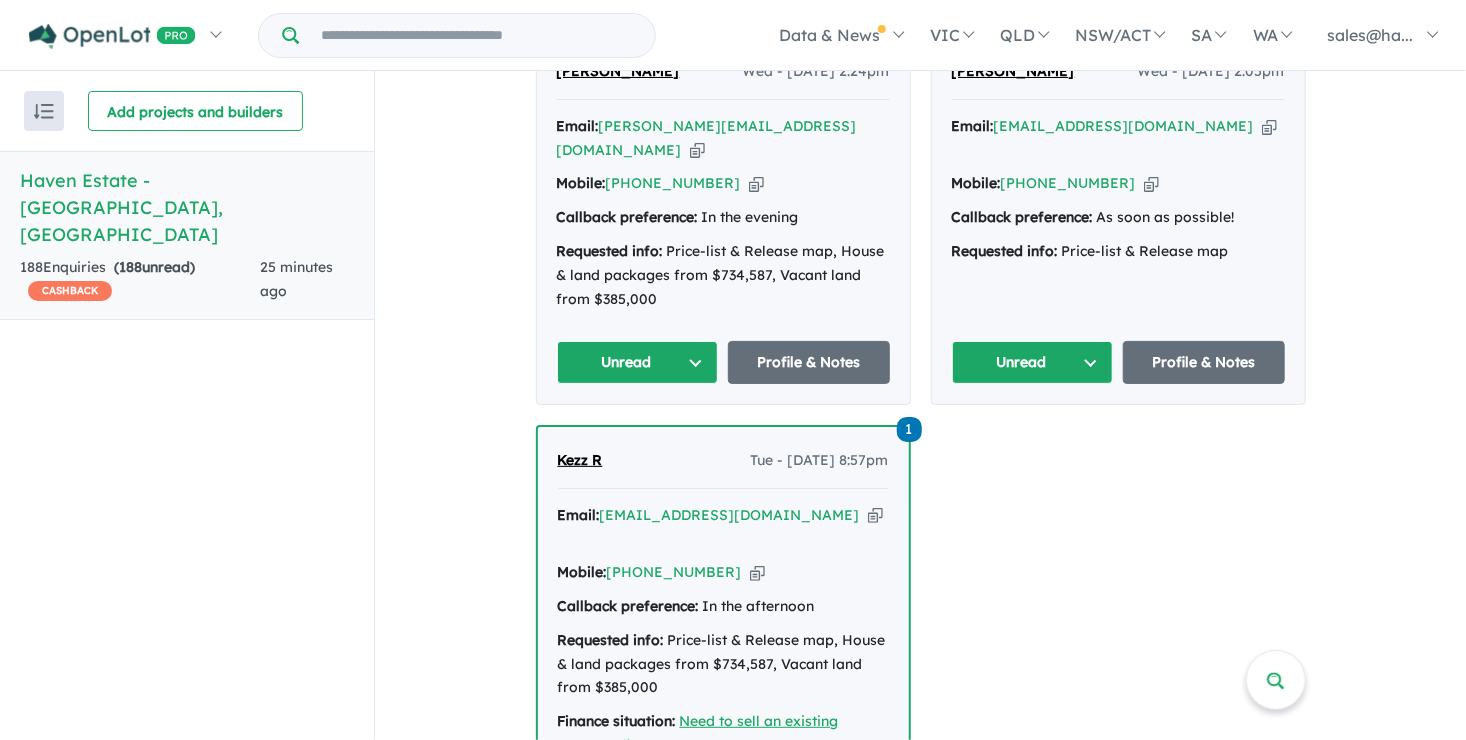 click on "Unread" at bounding box center [1033, 362] 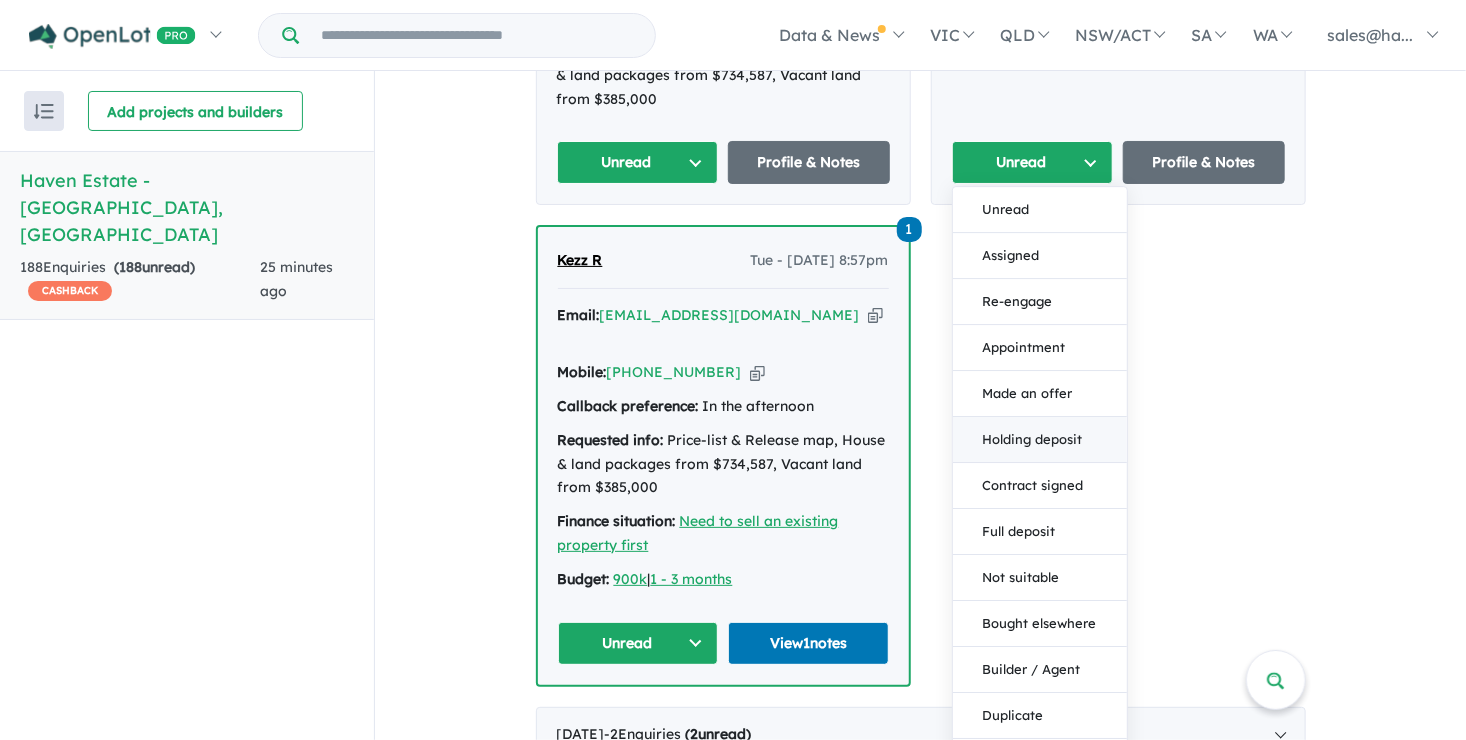 scroll, scrollTop: 2200, scrollLeft: 0, axis: vertical 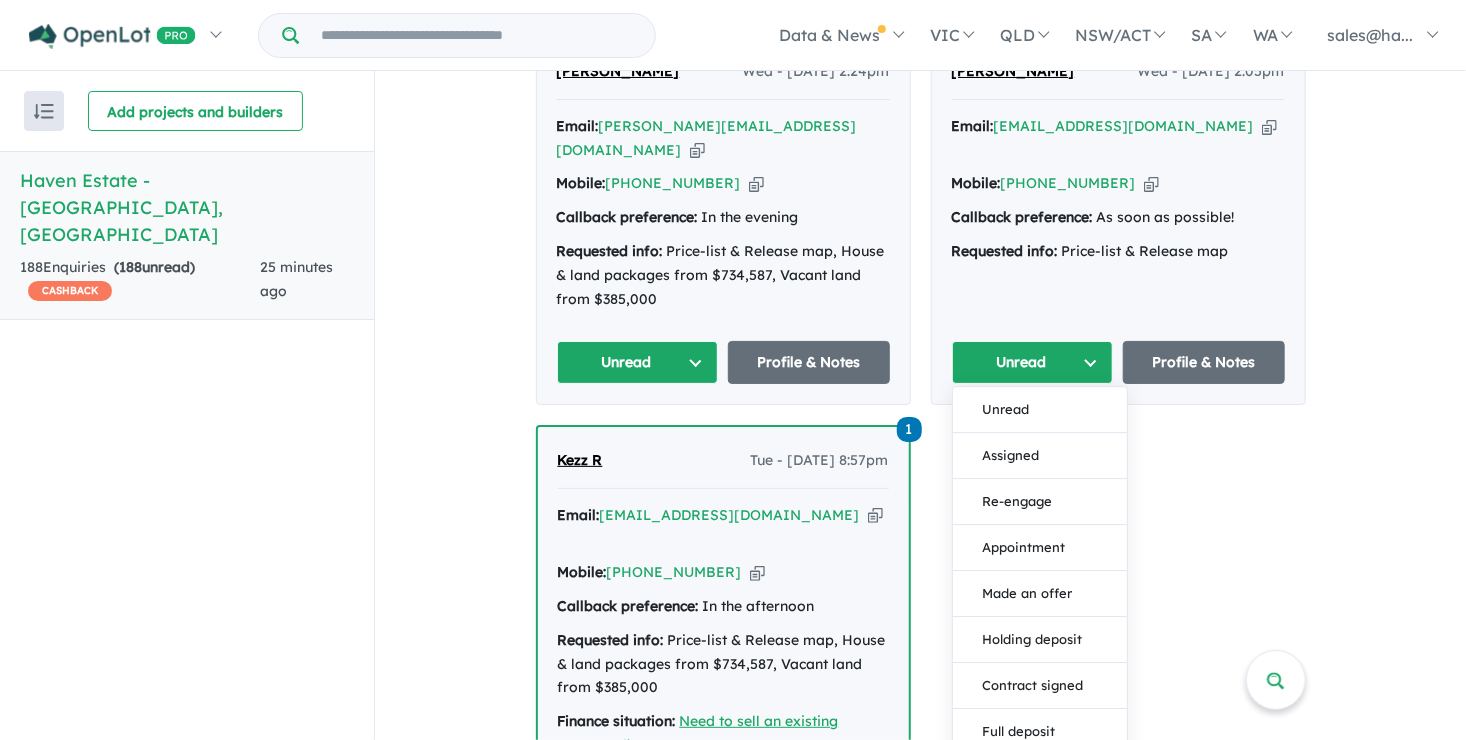 click on "Unread" at bounding box center [638, 362] 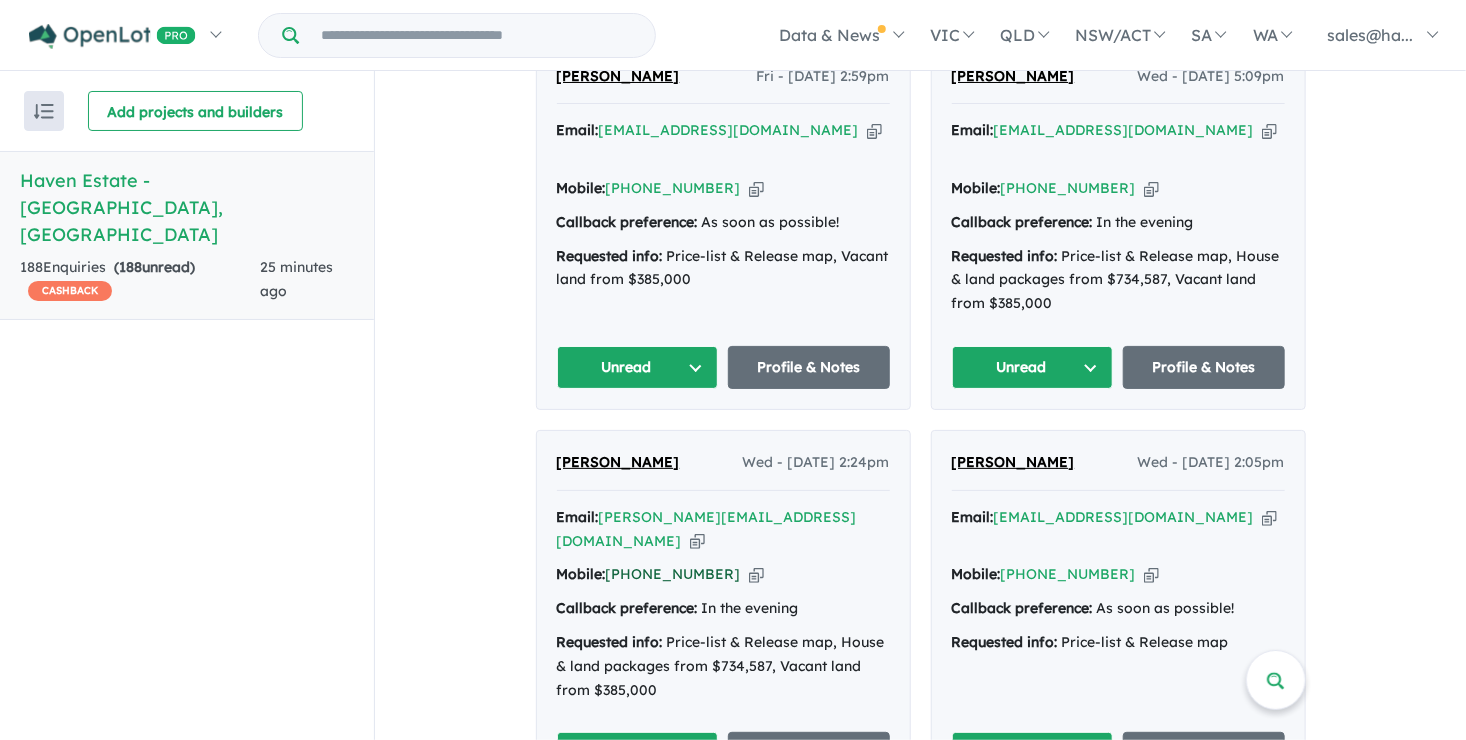 scroll, scrollTop: 1800, scrollLeft: 0, axis: vertical 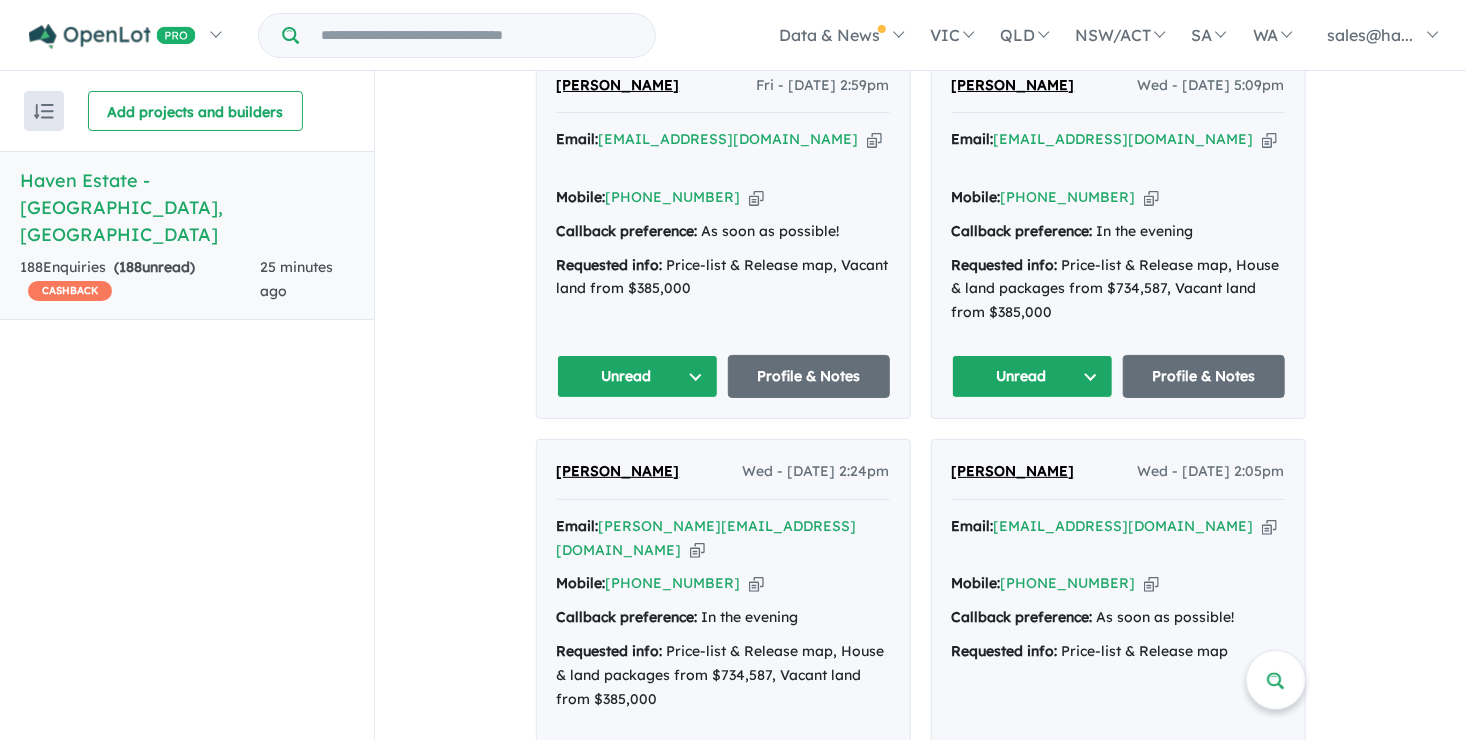 click on "Unread" at bounding box center (638, 376) 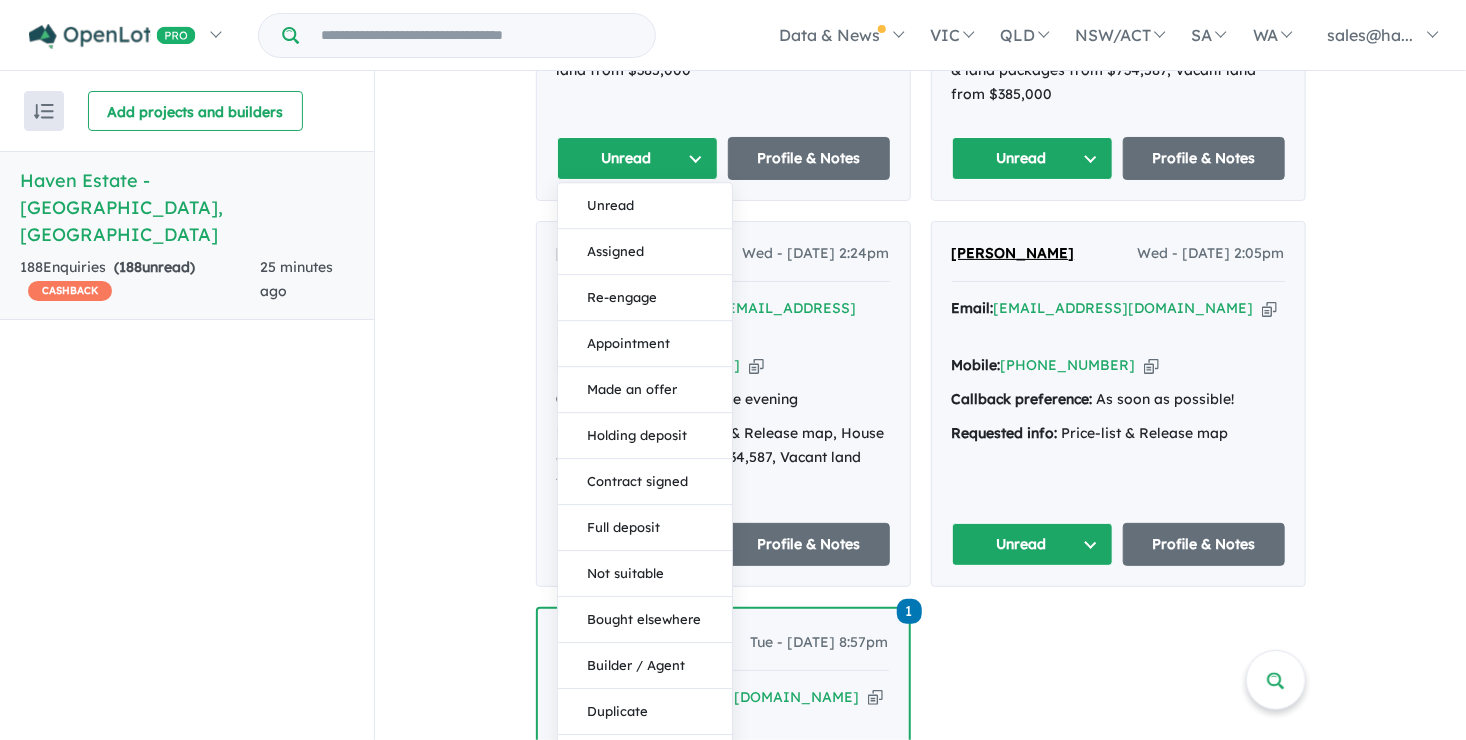 scroll, scrollTop: 2100, scrollLeft: 0, axis: vertical 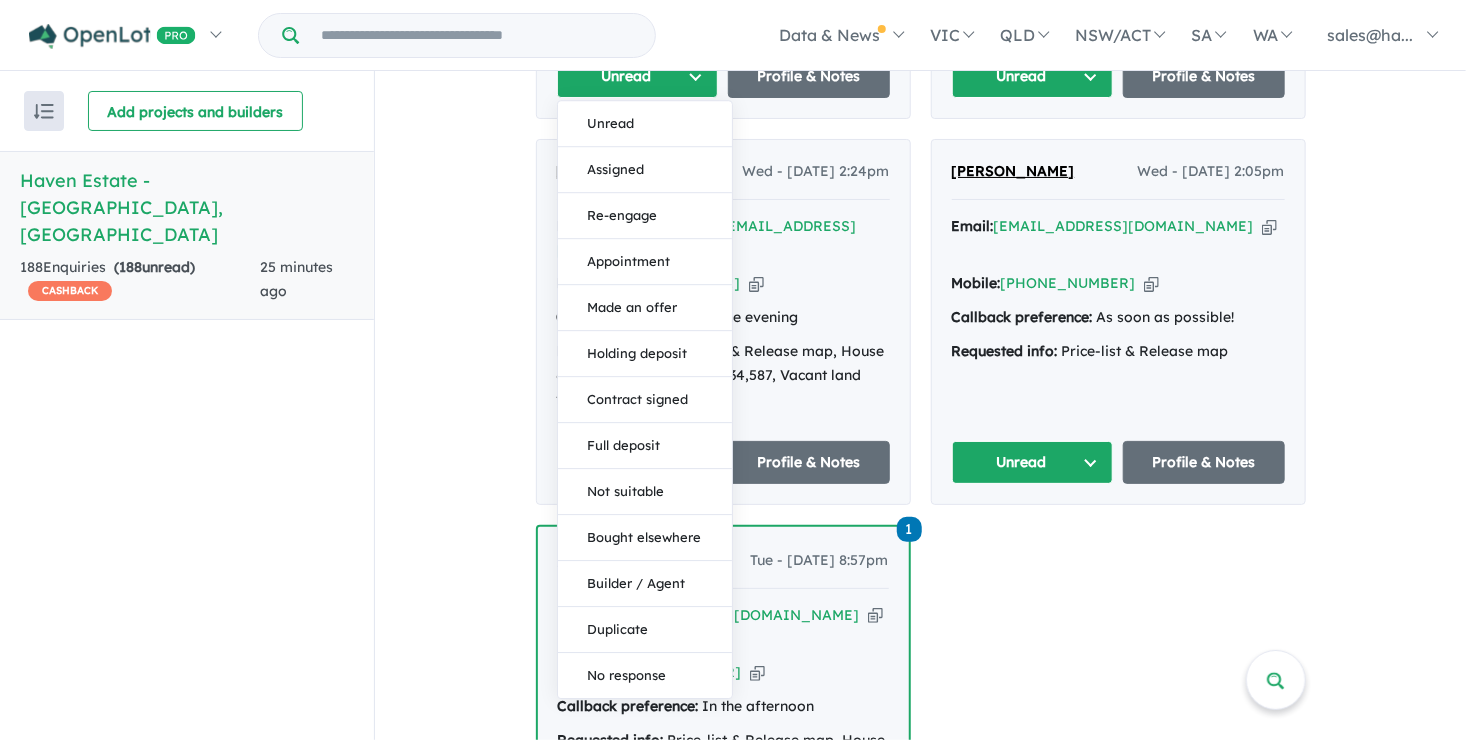 click on "Unread" at bounding box center [1033, 462] 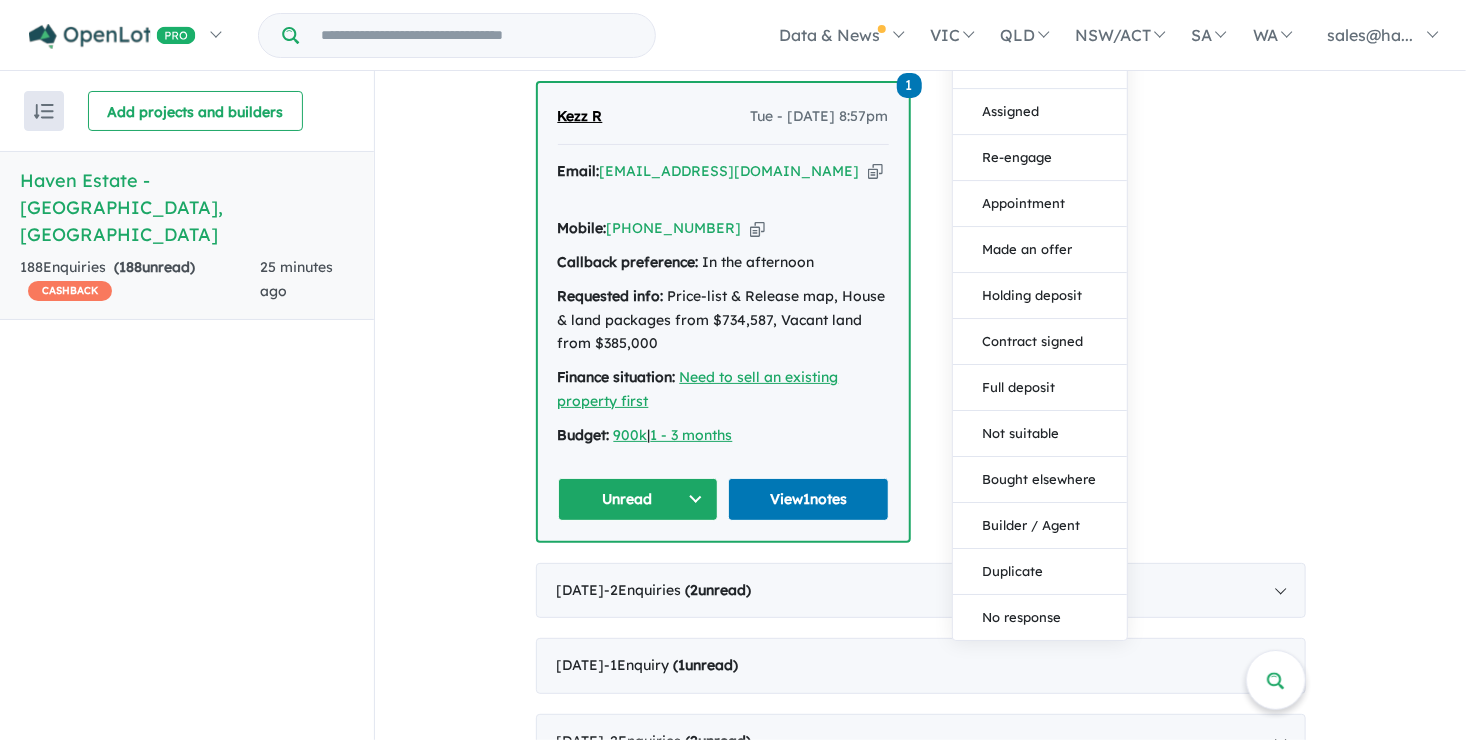 scroll, scrollTop: 2500, scrollLeft: 0, axis: vertical 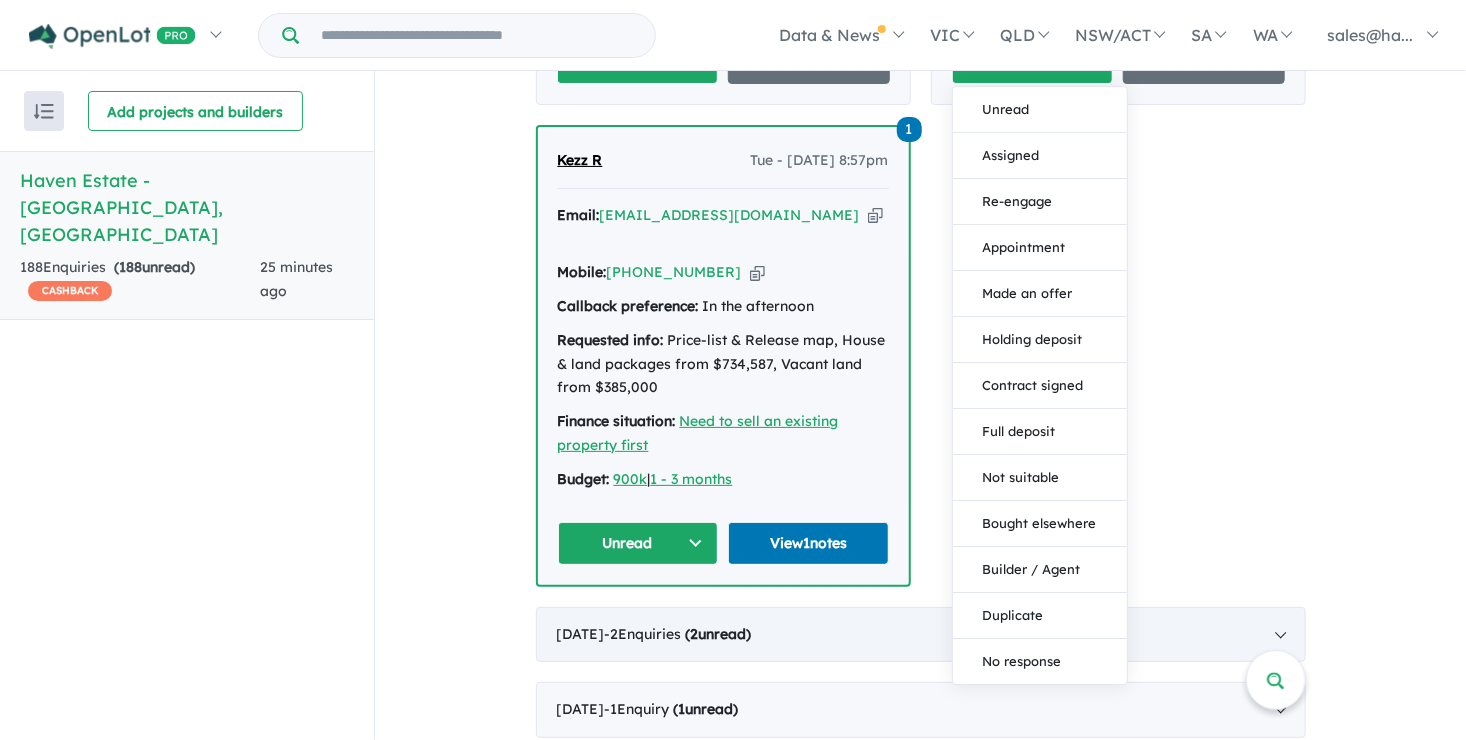 click on "June 2025  -  2  Enquir ies   ( 2  unread)" at bounding box center [921, 635] 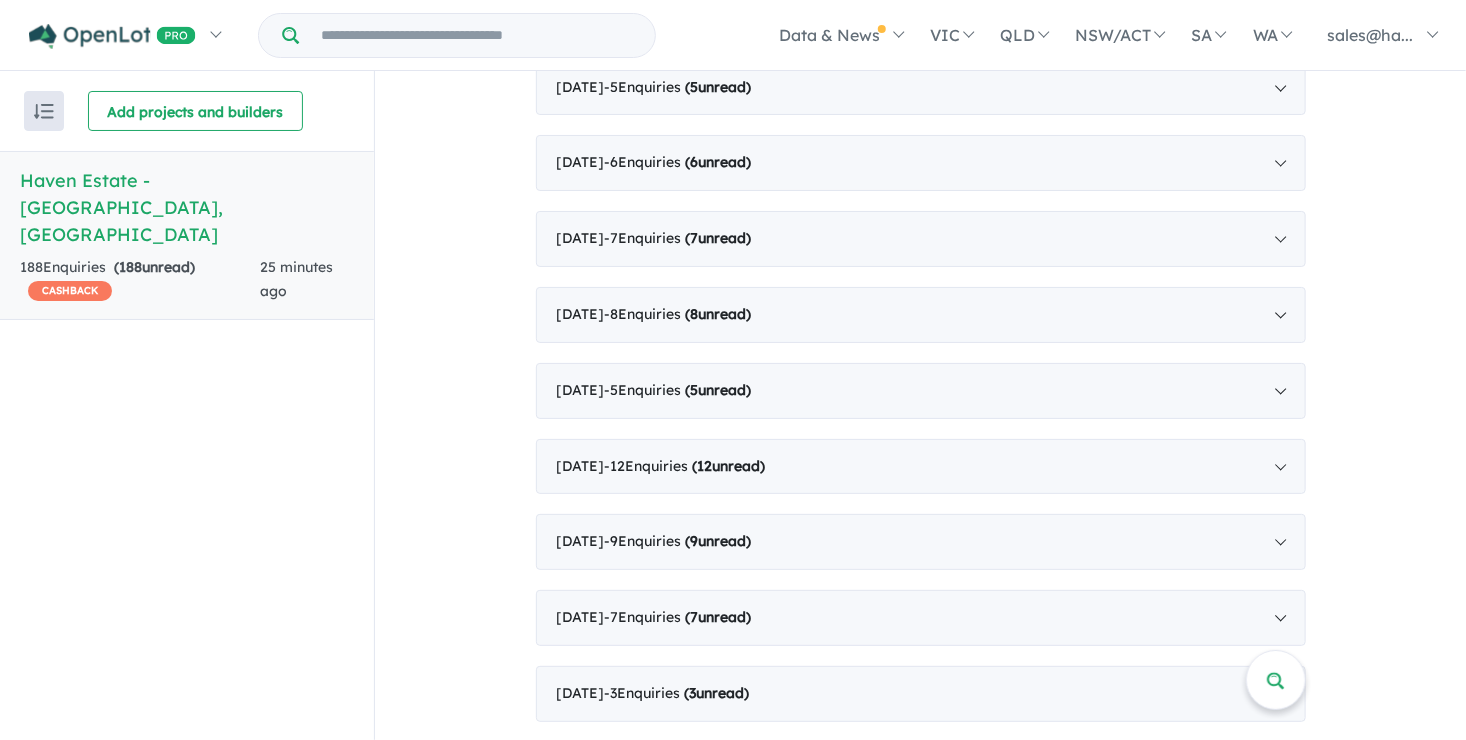 scroll, scrollTop: 0, scrollLeft: 0, axis: both 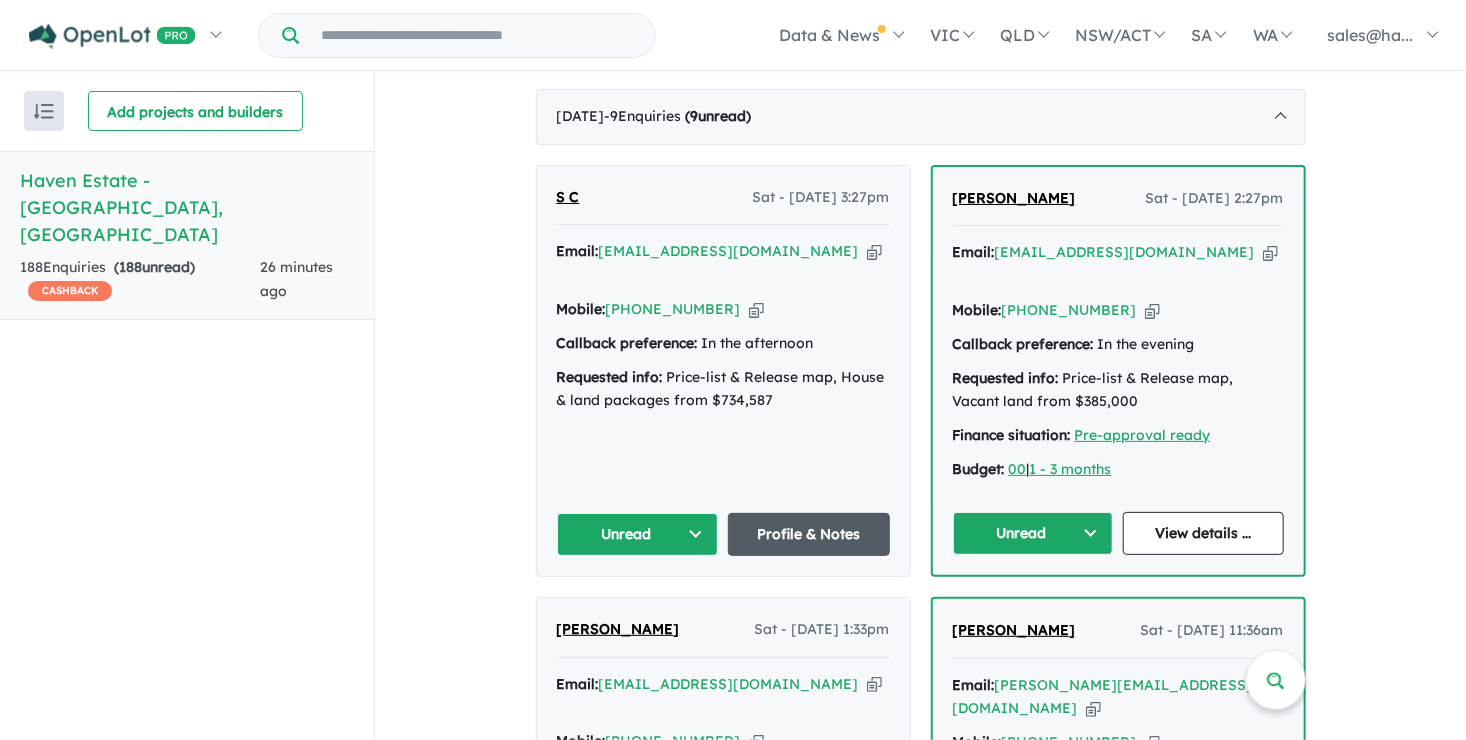 click on "Profile & Notes" at bounding box center (809, 534) 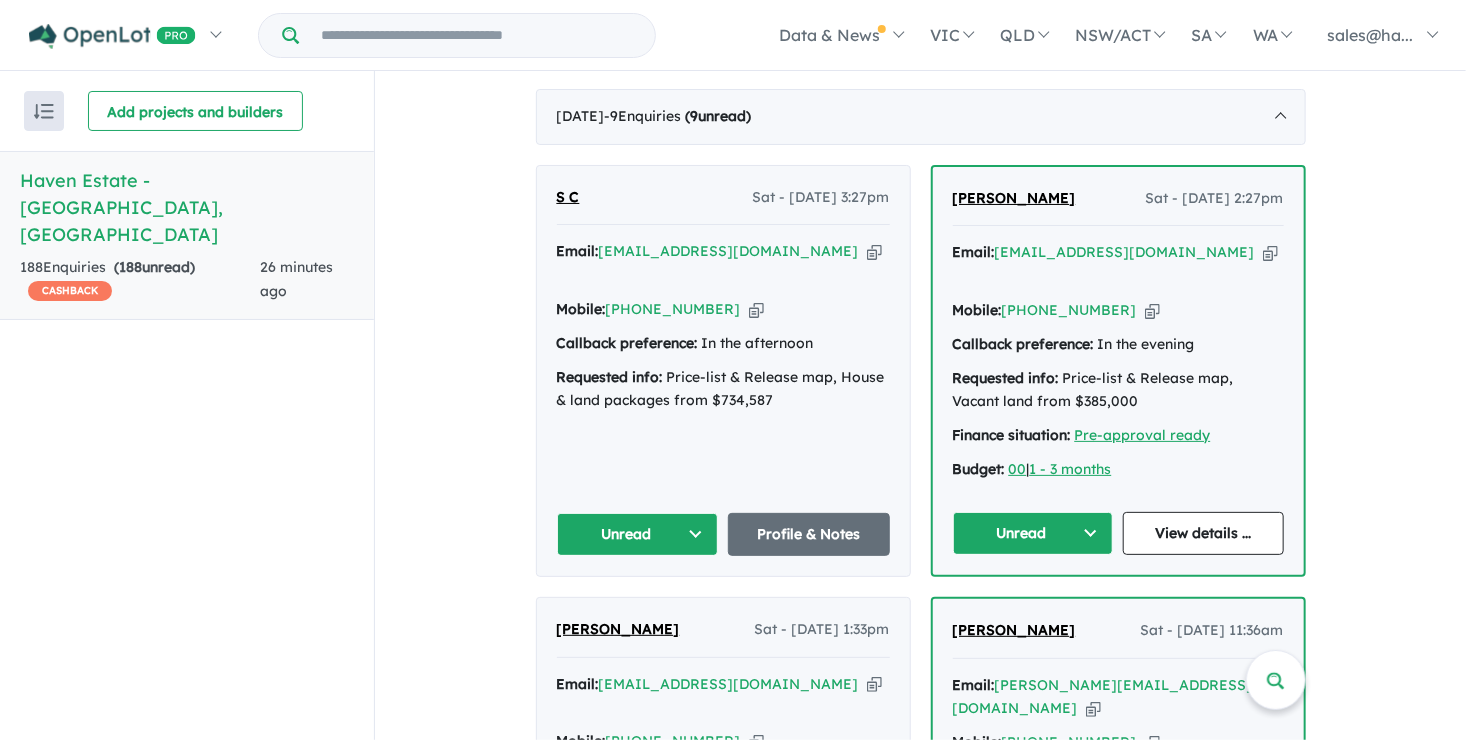 click on "Unread" at bounding box center [638, 534] 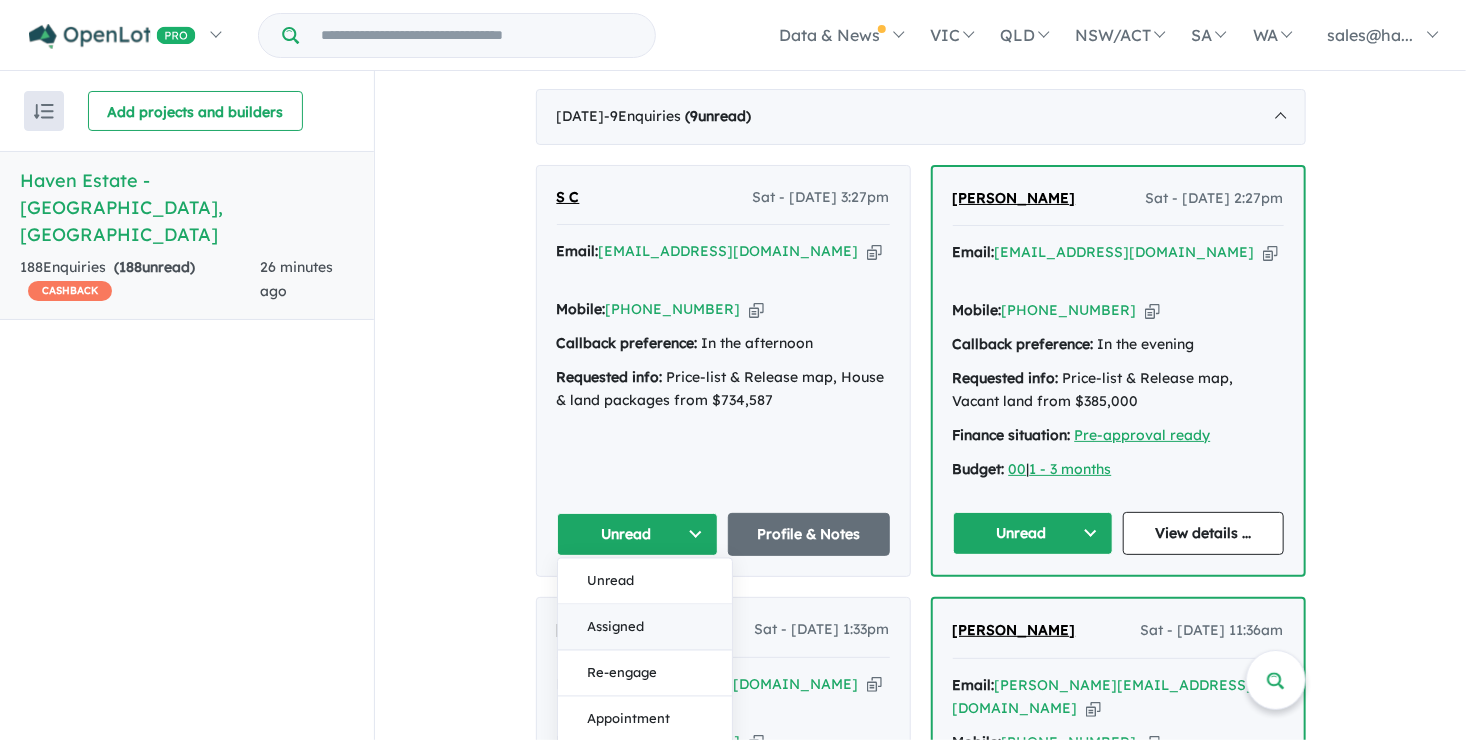 scroll, scrollTop: 900, scrollLeft: 0, axis: vertical 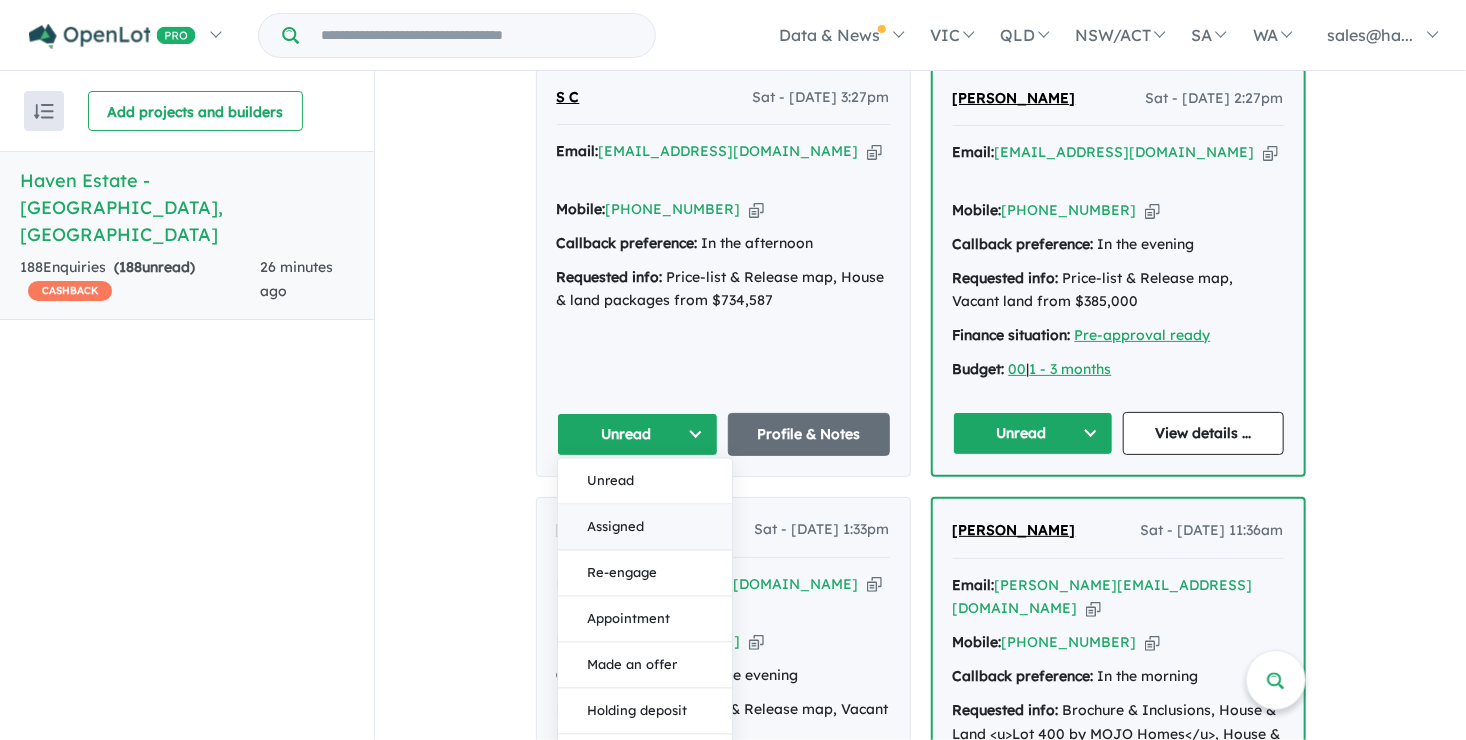 click on "Assigned" at bounding box center [645, 528] 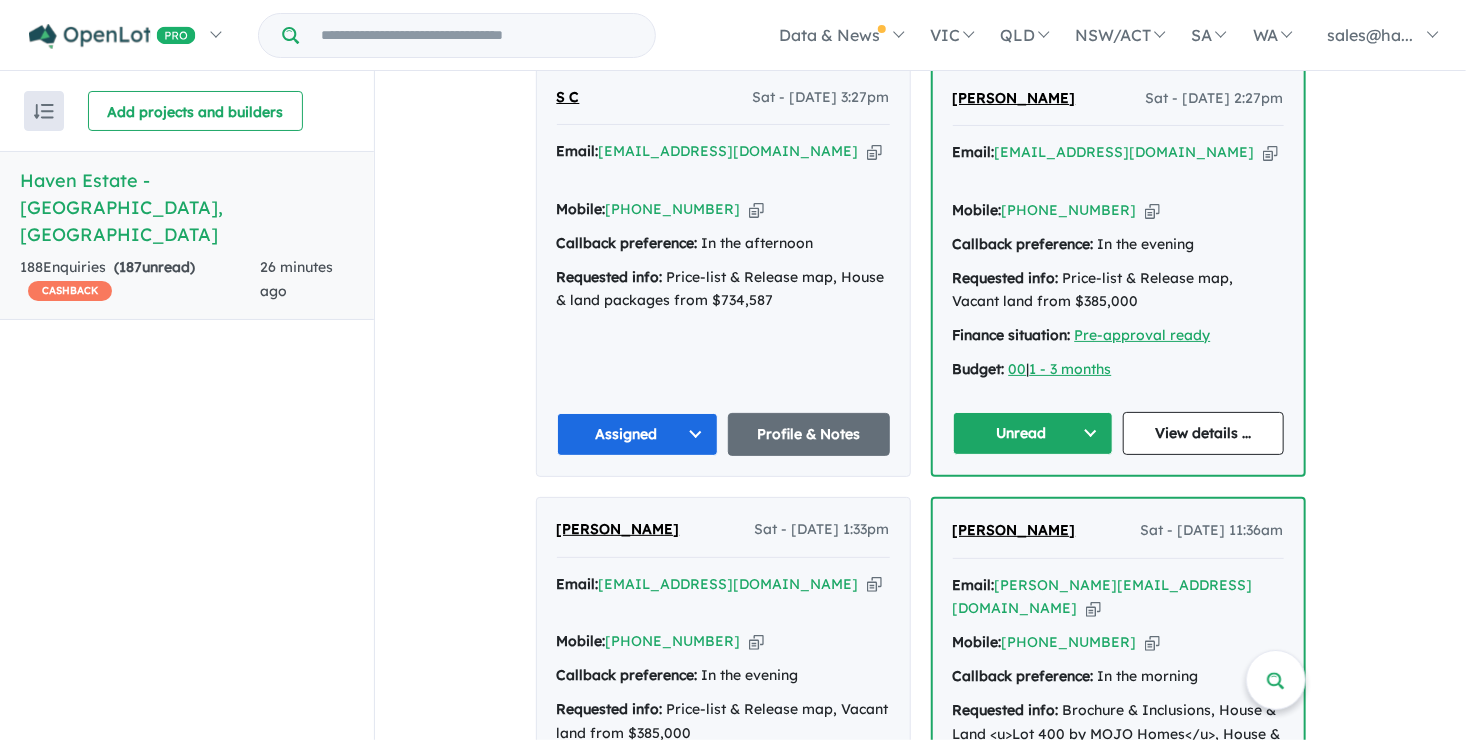 click on "Unread" at bounding box center (1033, 433) 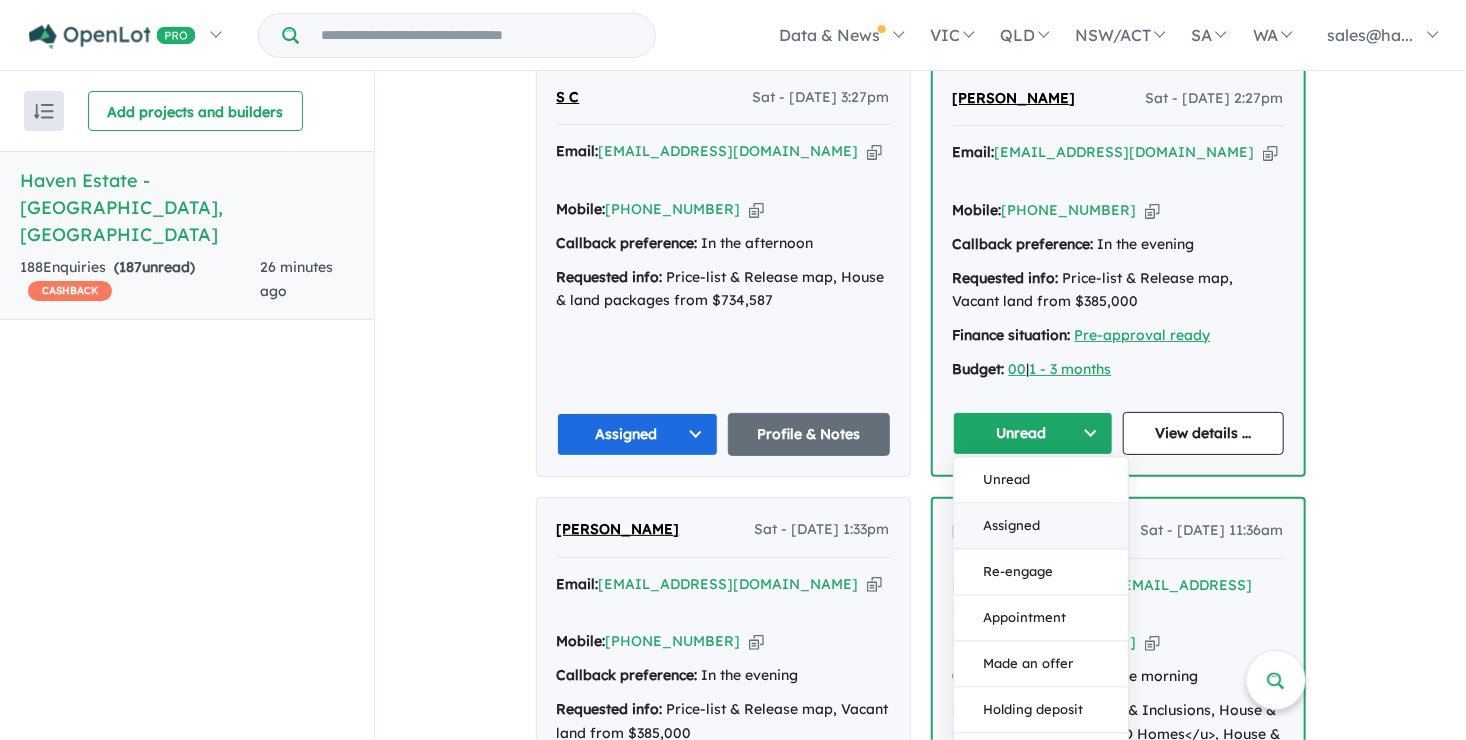 click on "Assigned" at bounding box center (1041, 527) 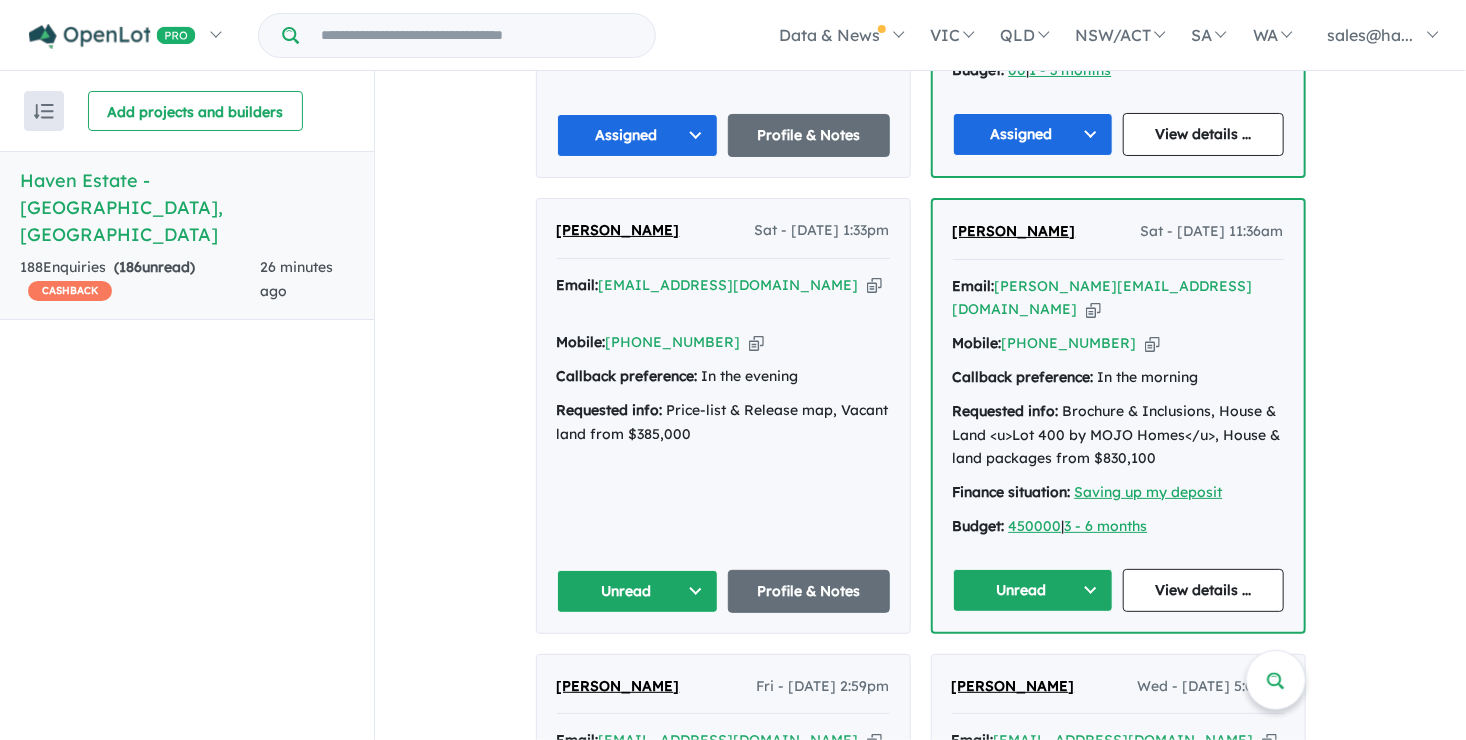 scroll, scrollTop: 1200, scrollLeft: 0, axis: vertical 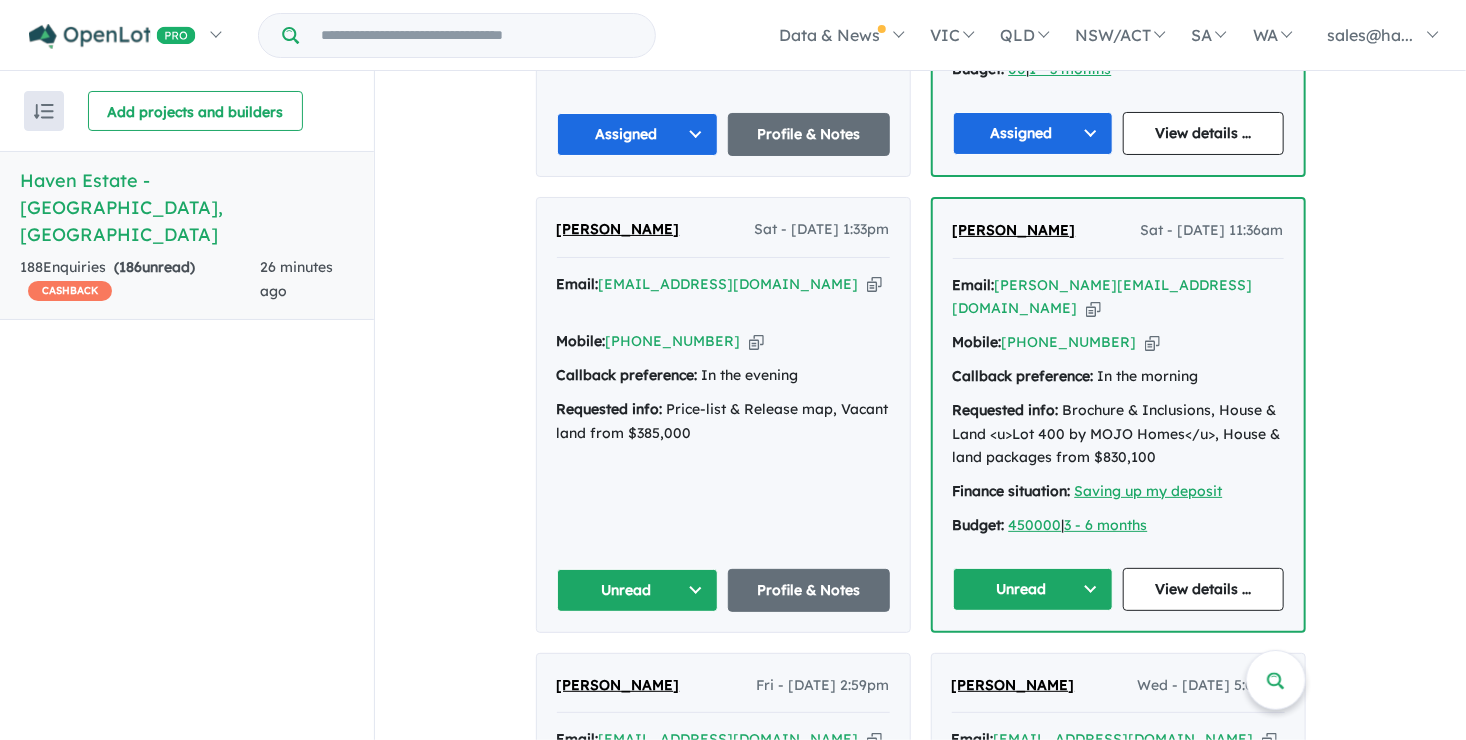 click on "Unread" at bounding box center [638, 590] 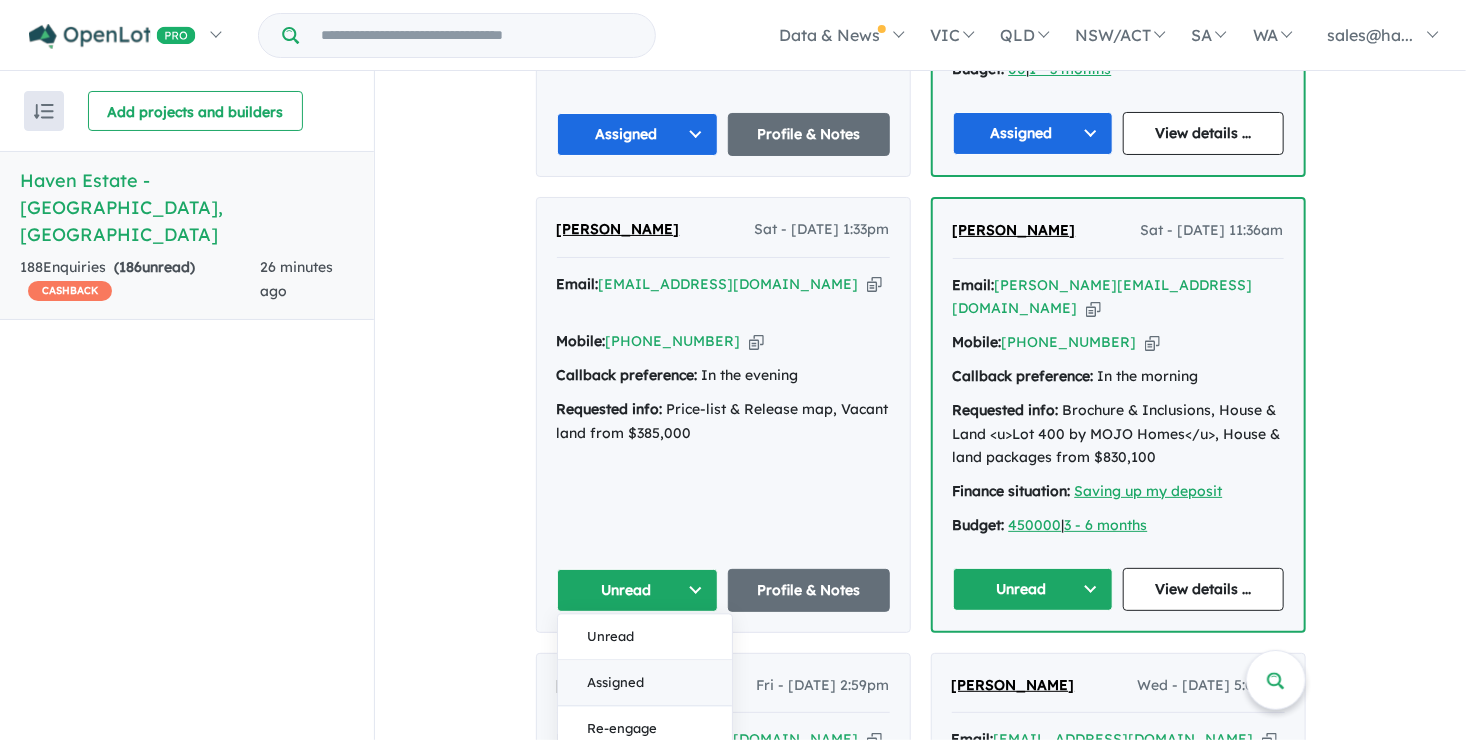 click on "Assigned" at bounding box center (645, 683) 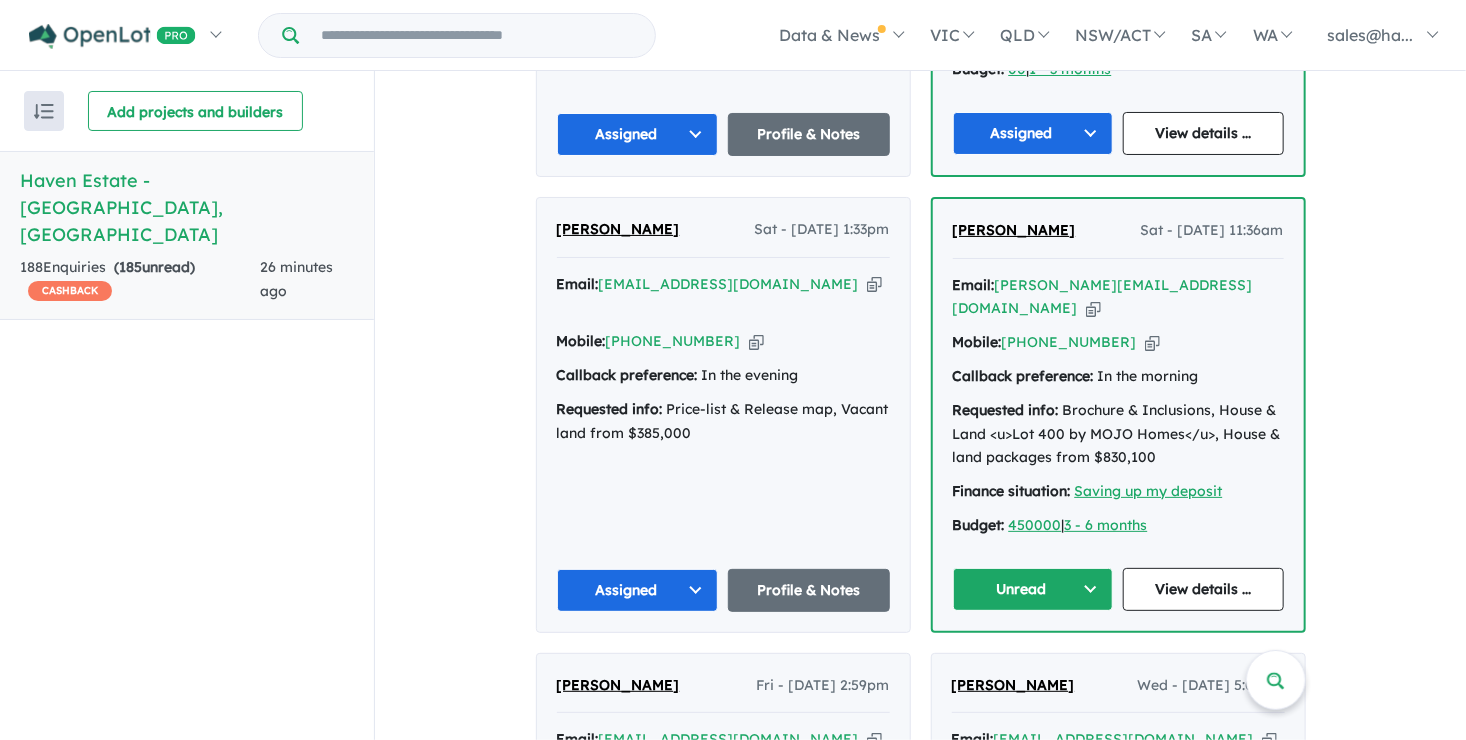 click on "Unread" at bounding box center [1033, 589] 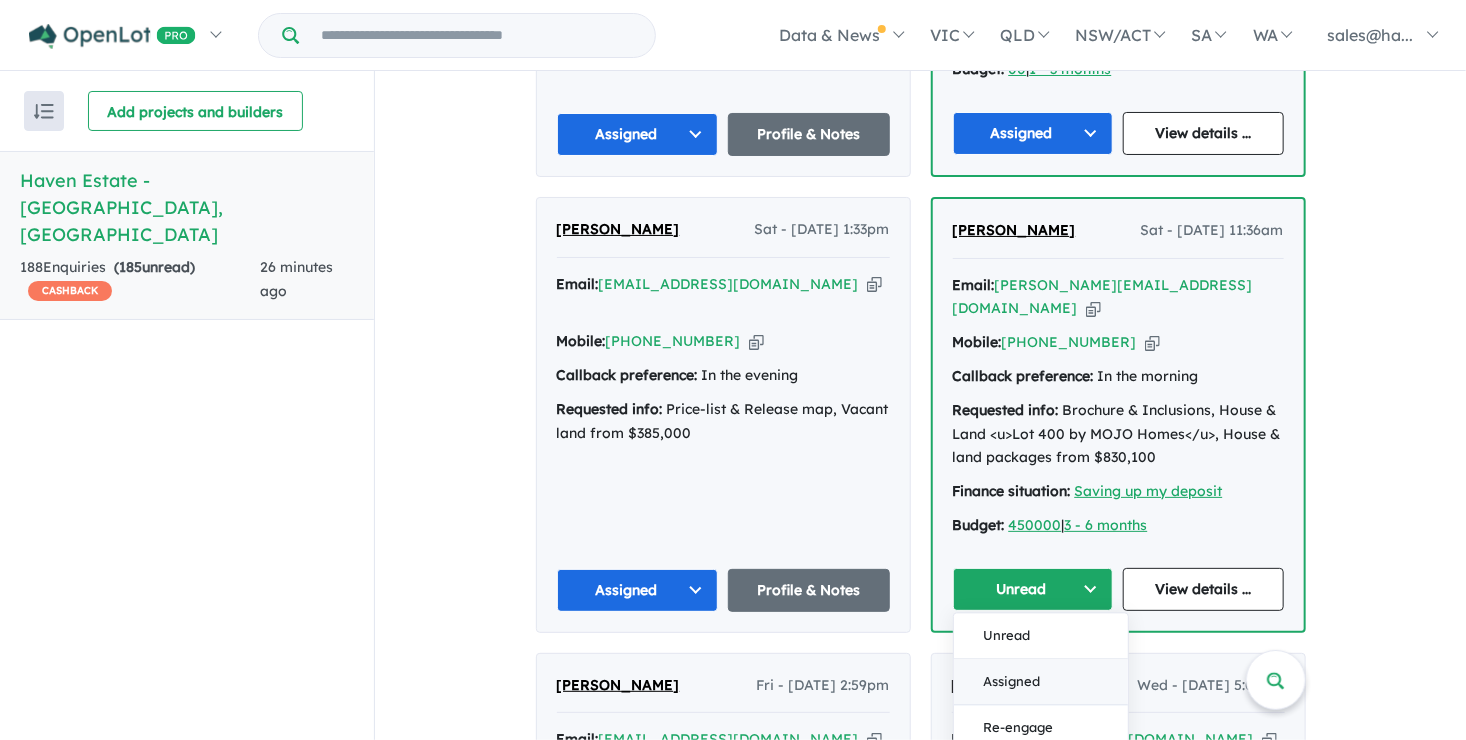 click on "Assigned" at bounding box center [1041, 682] 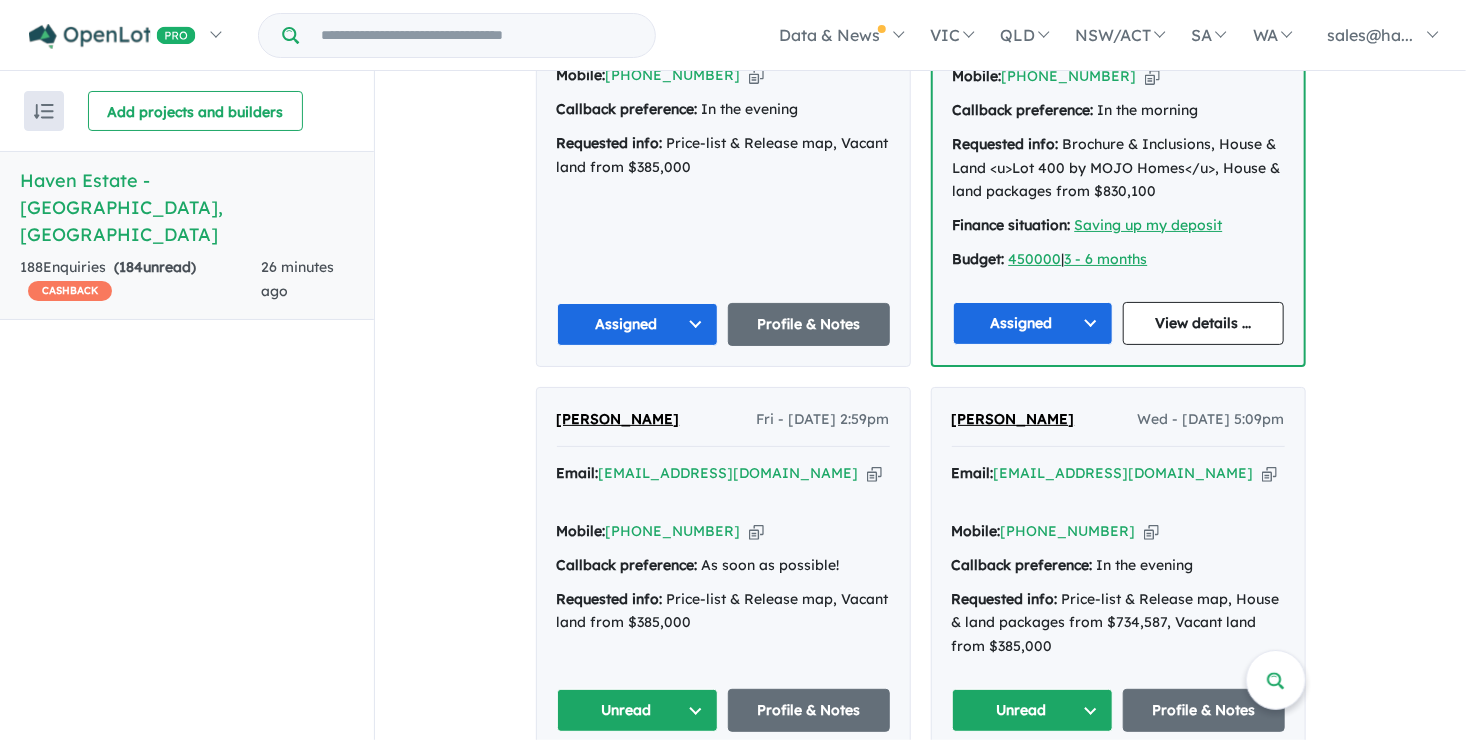 scroll, scrollTop: 1500, scrollLeft: 0, axis: vertical 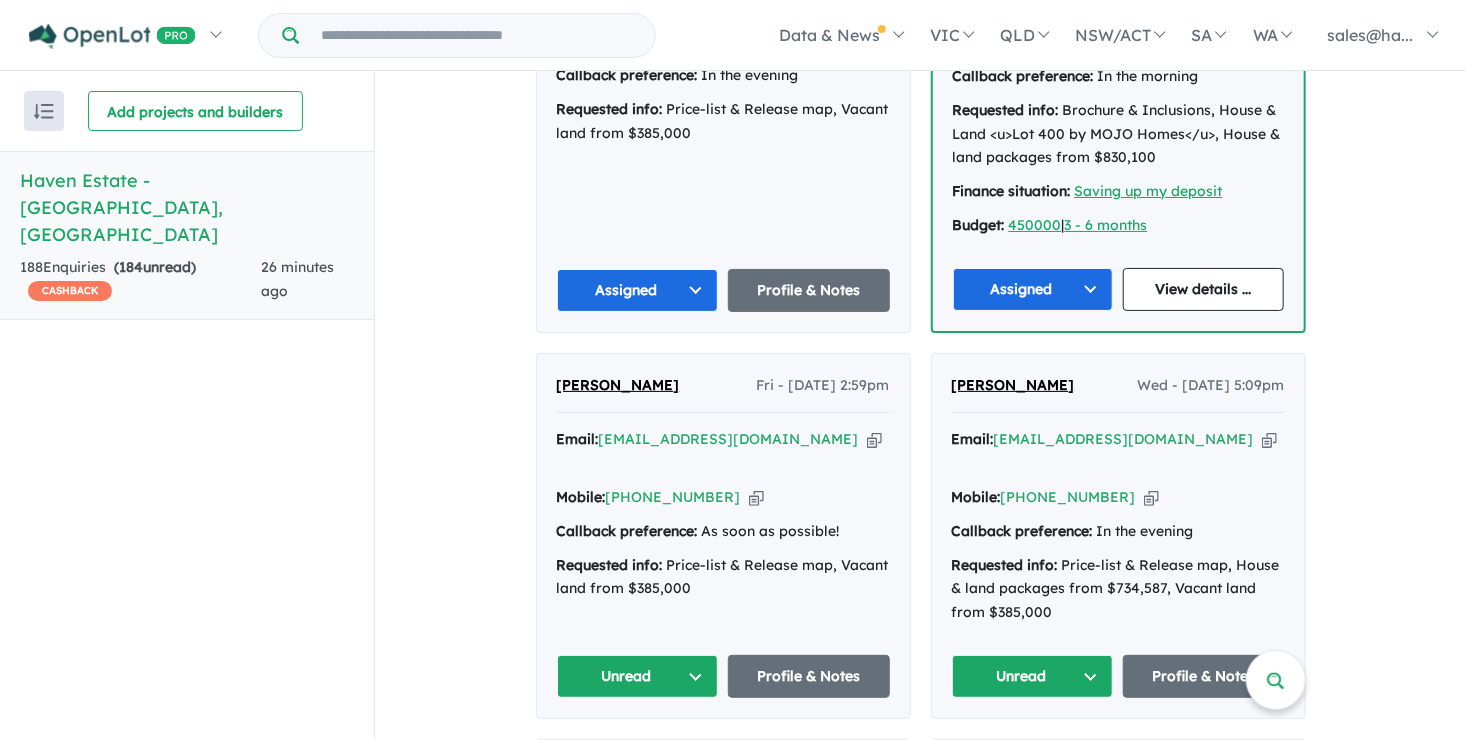 click on "Unread" at bounding box center [638, 676] 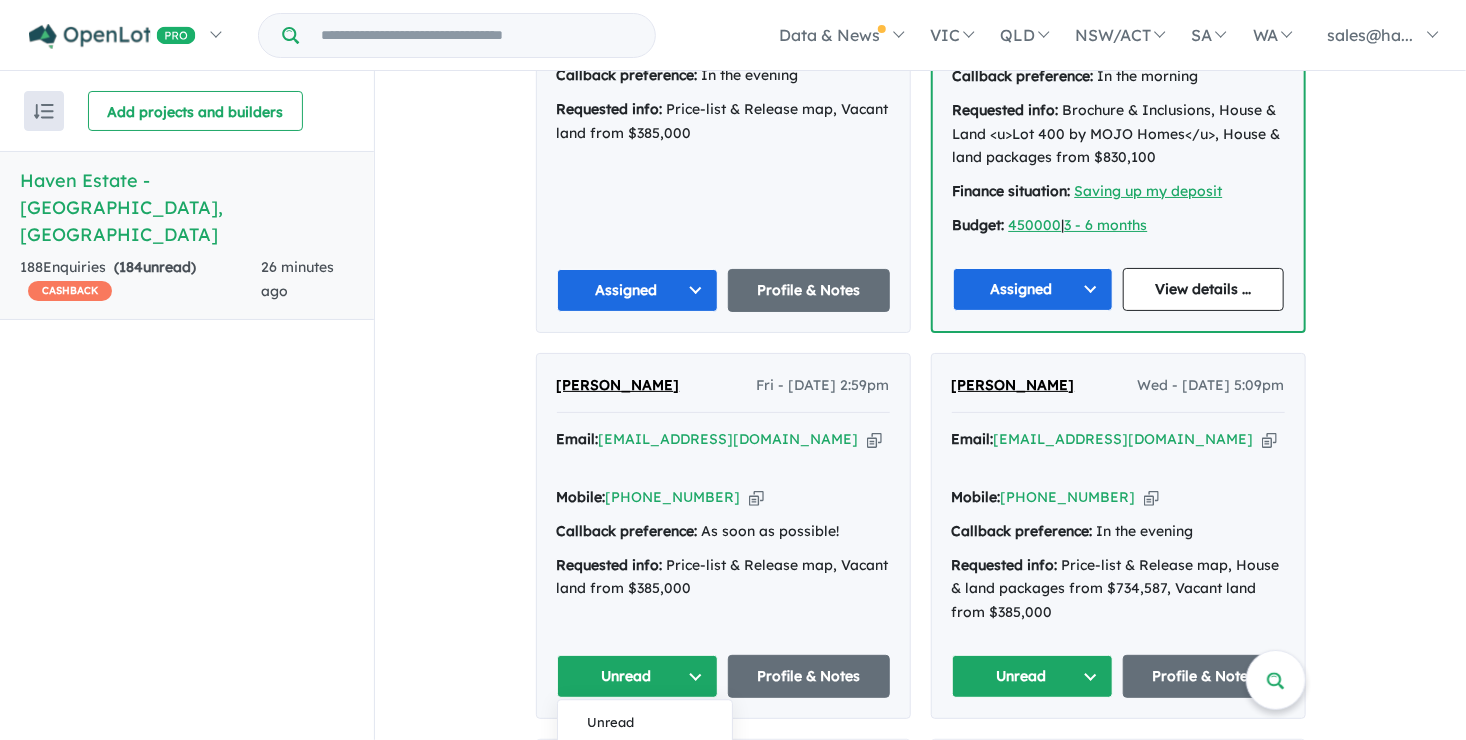 click on "Assigned" at bounding box center [645, 770] 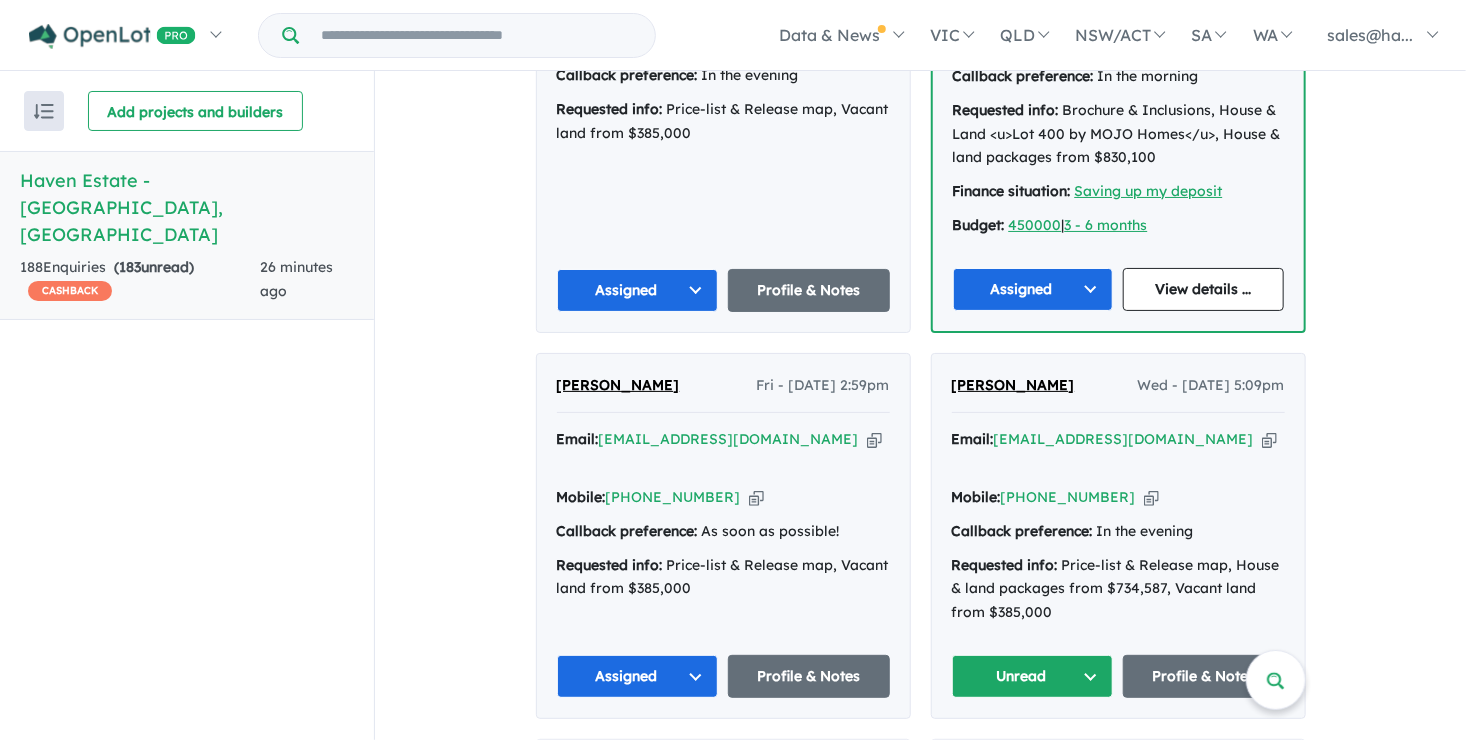 click on "Unread" at bounding box center (1033, 676) 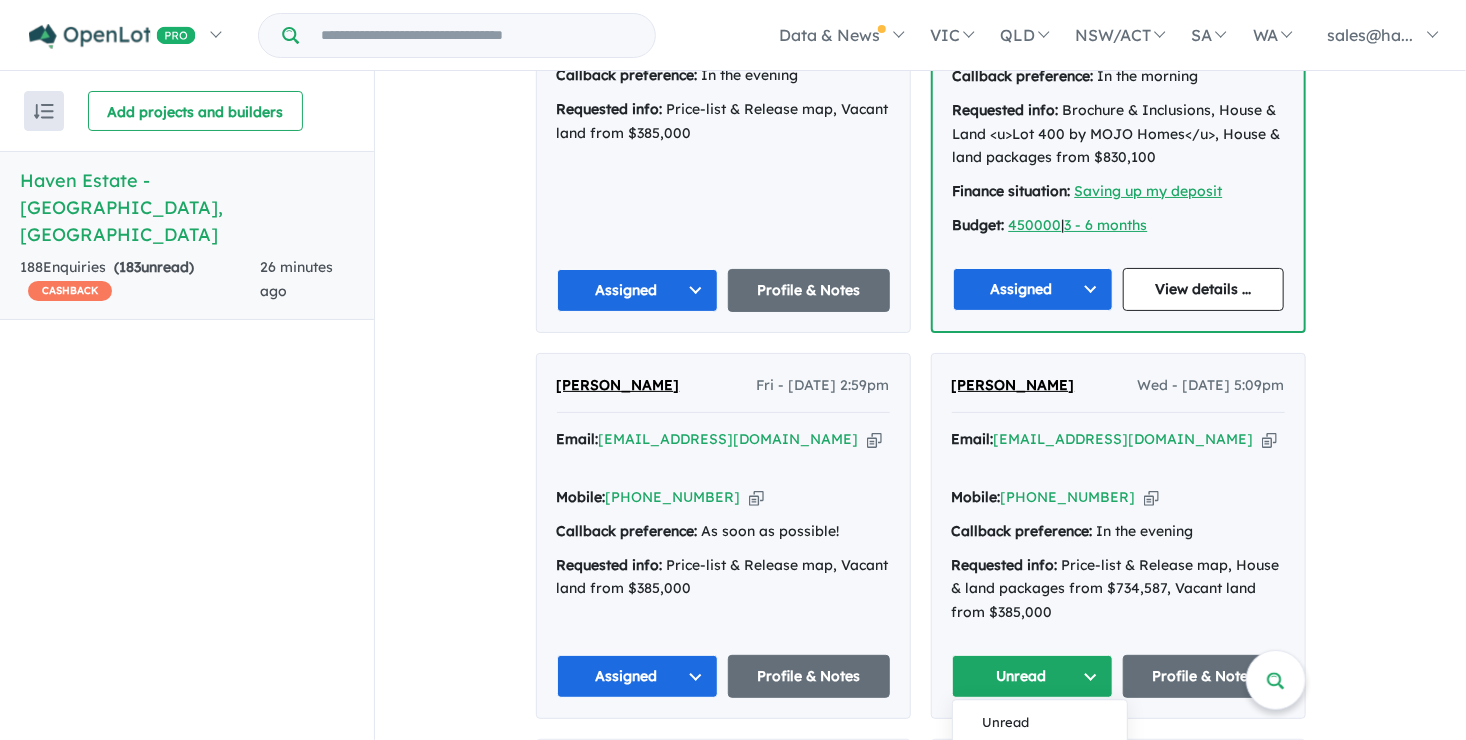 click on "Assigned" at bounding box center [1040, 770] 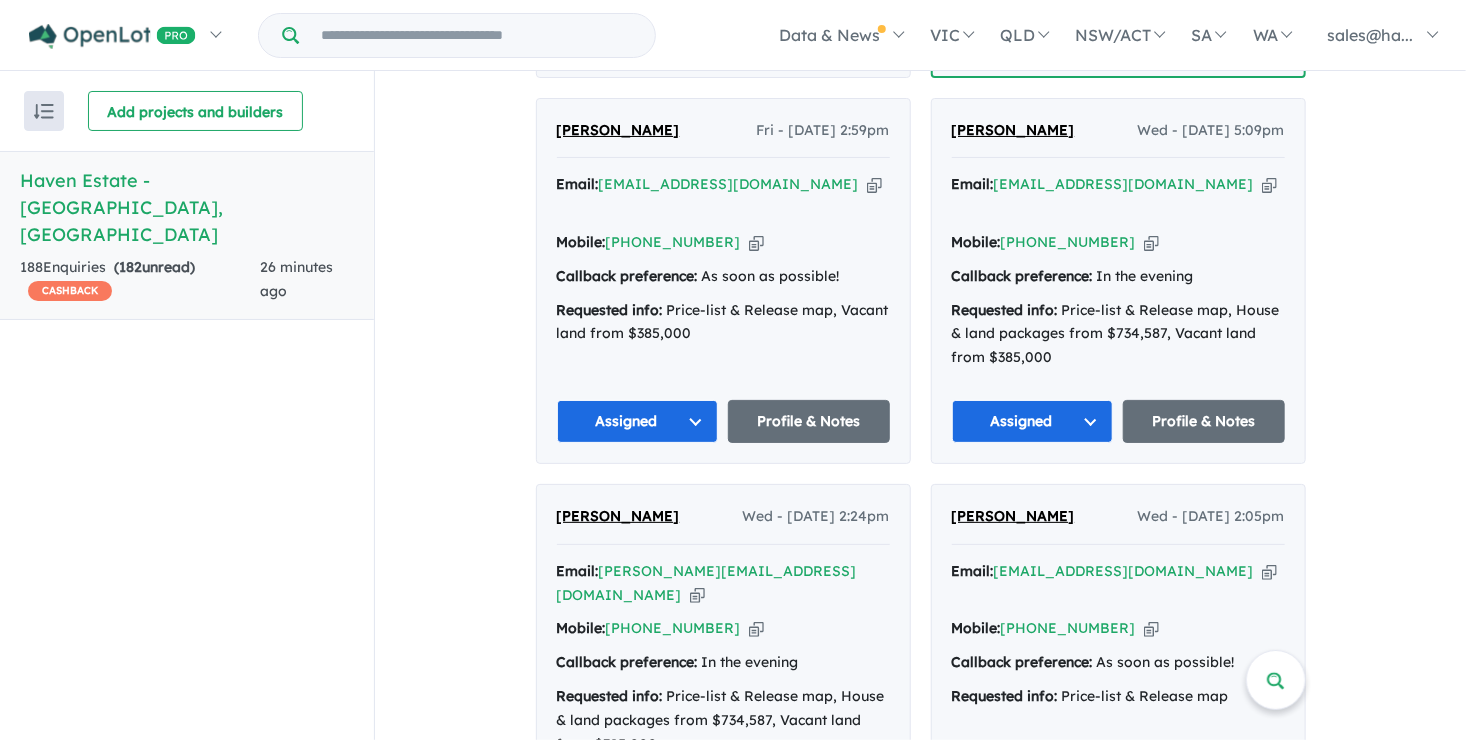 scroll, scrollTop: 1800, scrollLeft: 0, axis: vertical 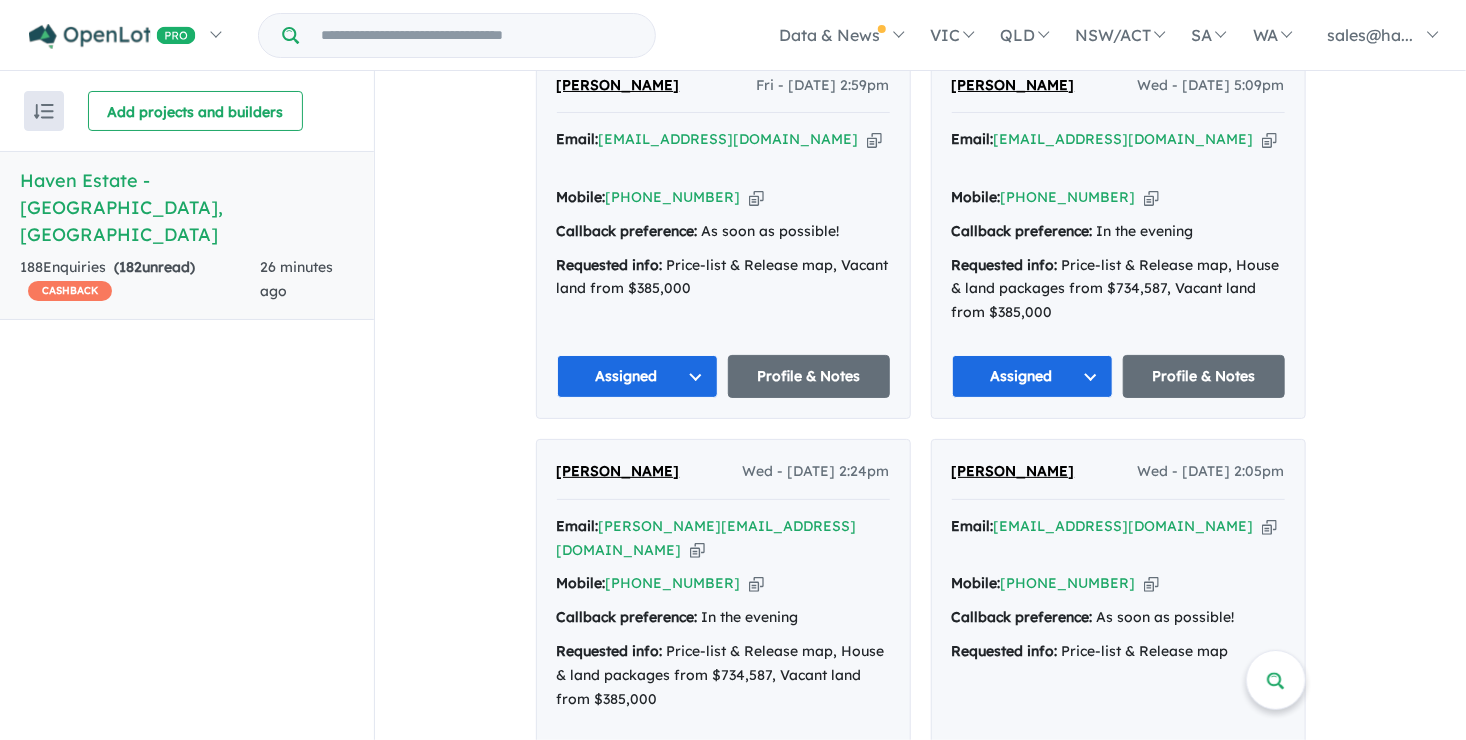 click on "Unread" at bounding box center [638, 762] 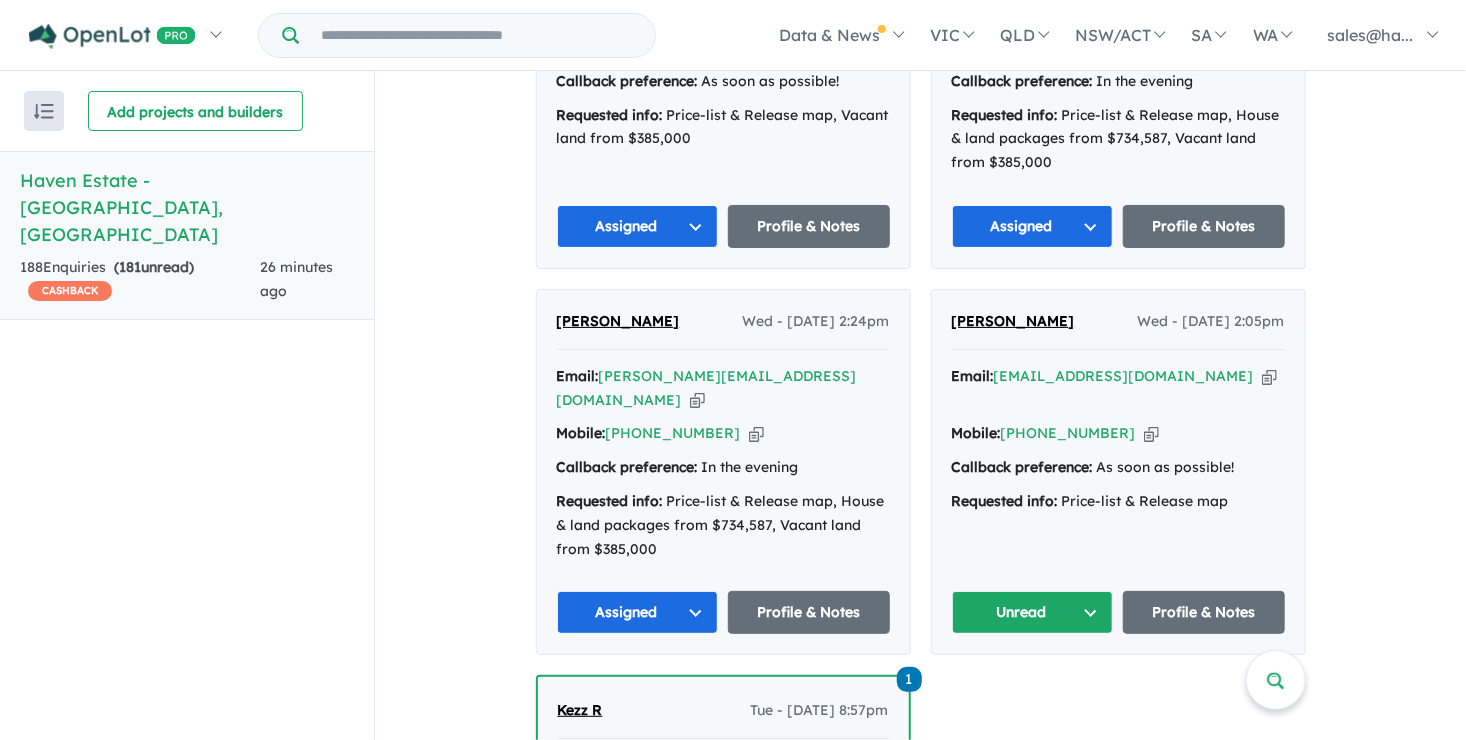 scroll, scrollTop: 2000, scrollLeft: 0, axis: vertical 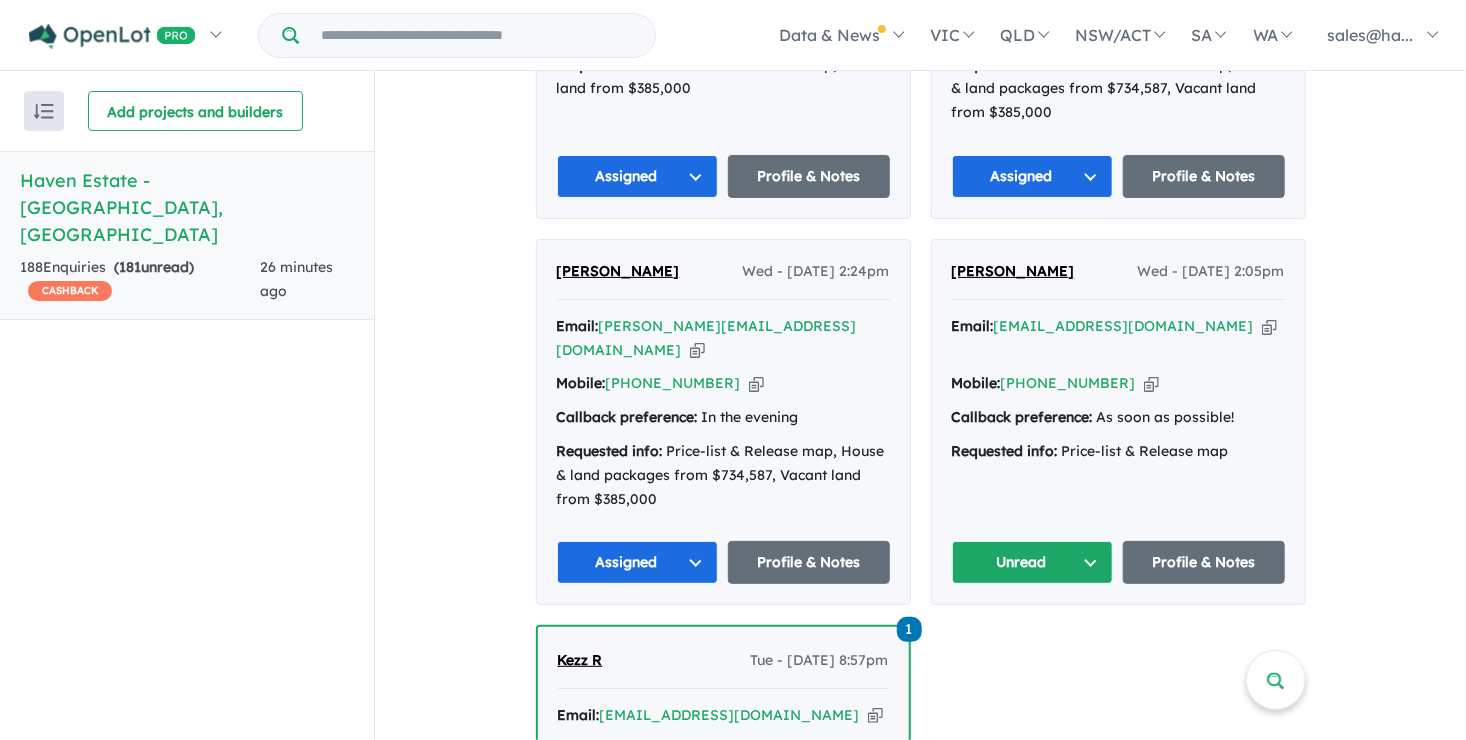 click on "Unread" at bounding box center [1033, 562] 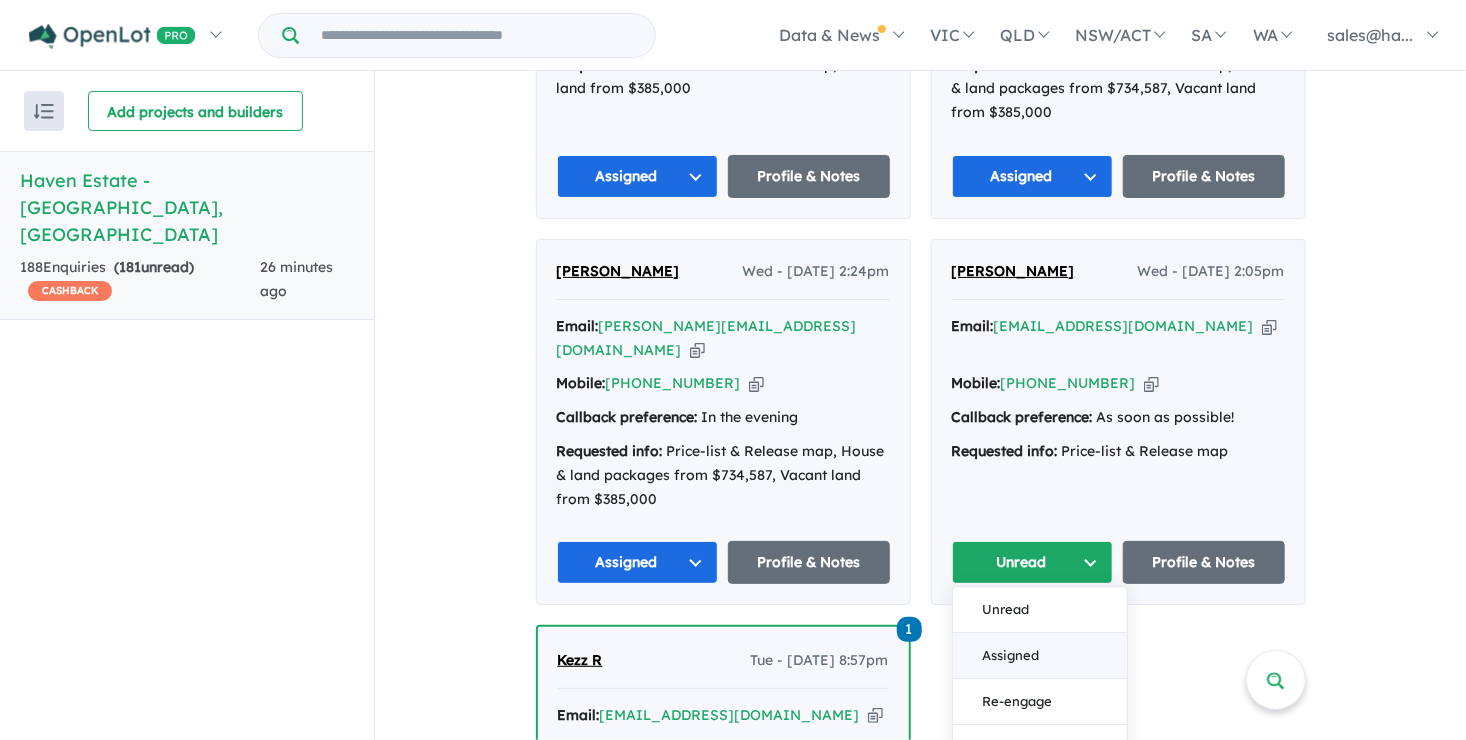 click on "Assigned" at bounding box center [1040, 656] 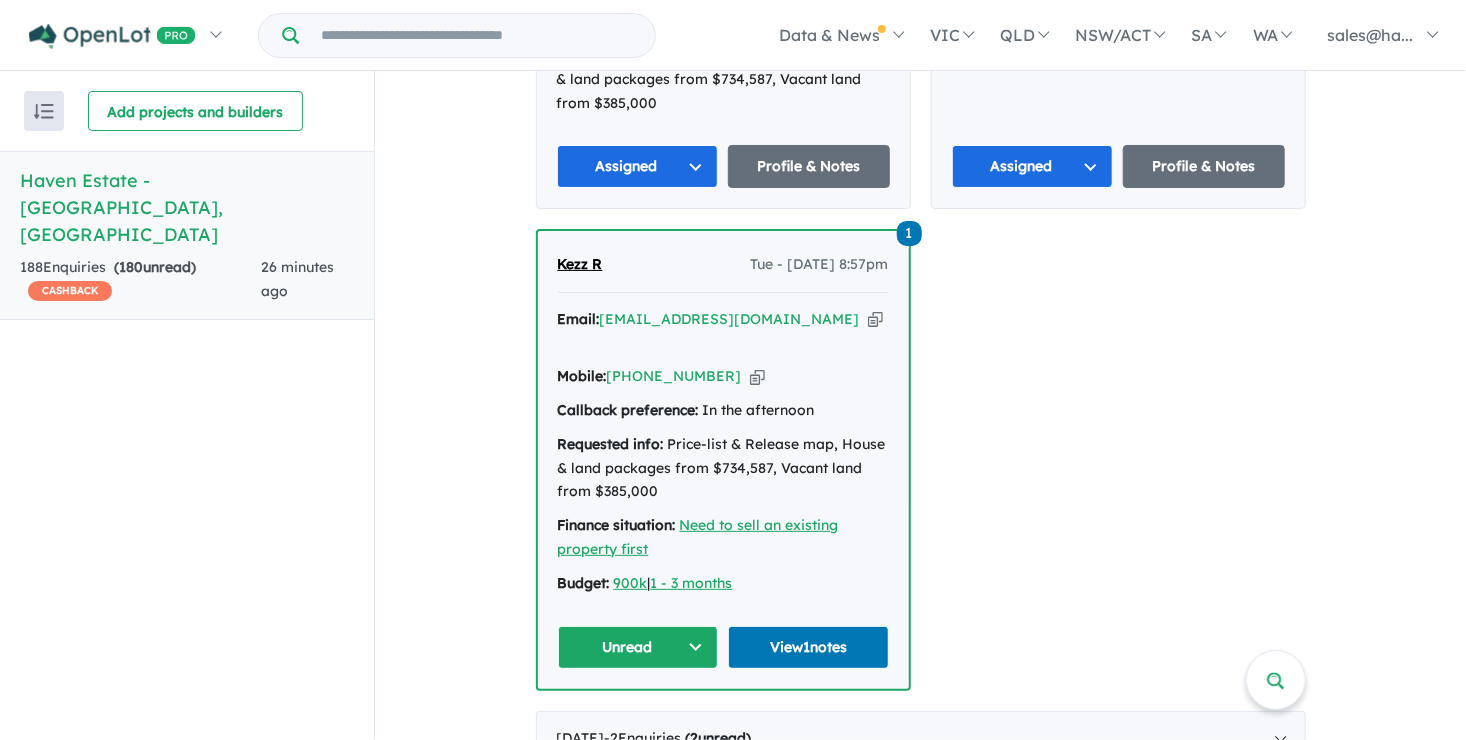 scroll, scrollTop: 2400, scrollLeft: 0, axis: vertical 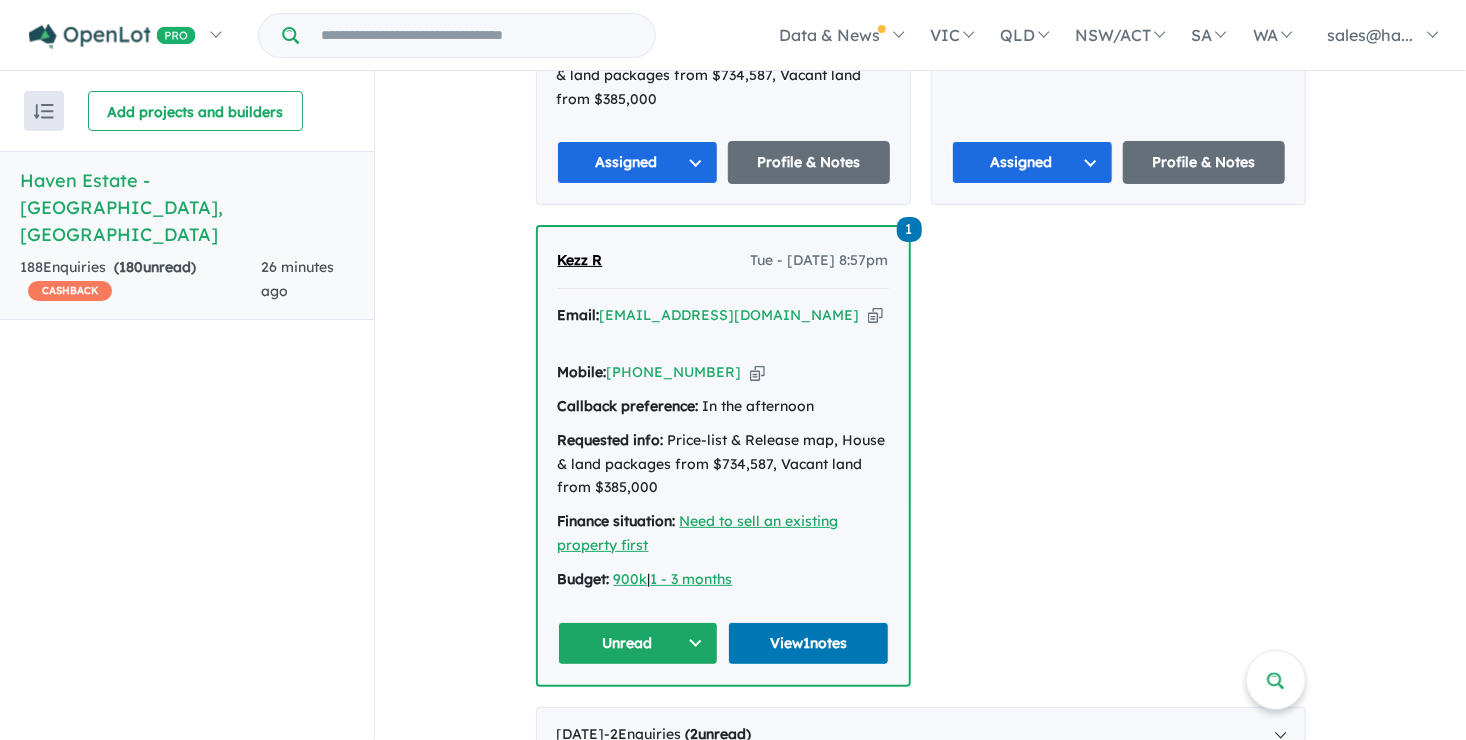 click on "Unread" at bounding box center (638, 643) 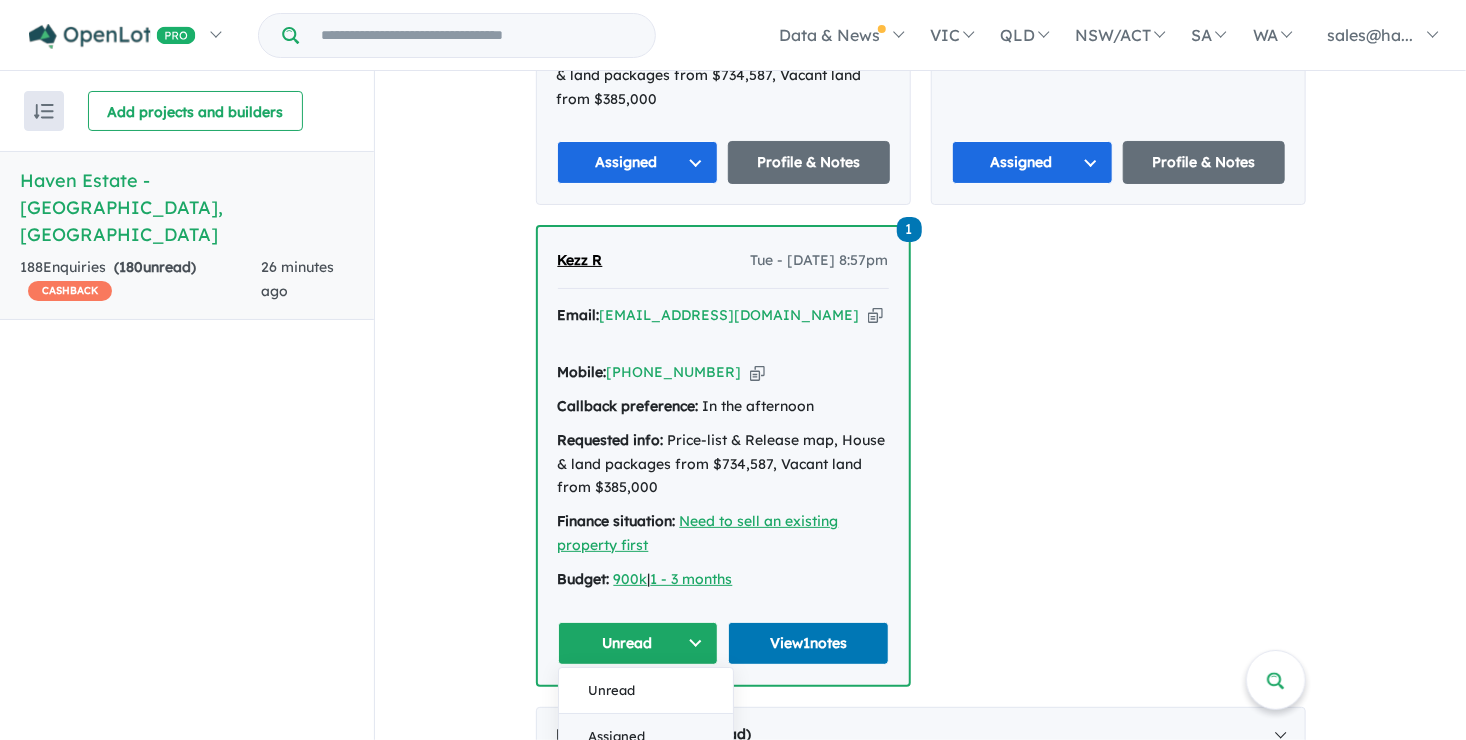 click on "Assigned" at bounding box center [646, 736] 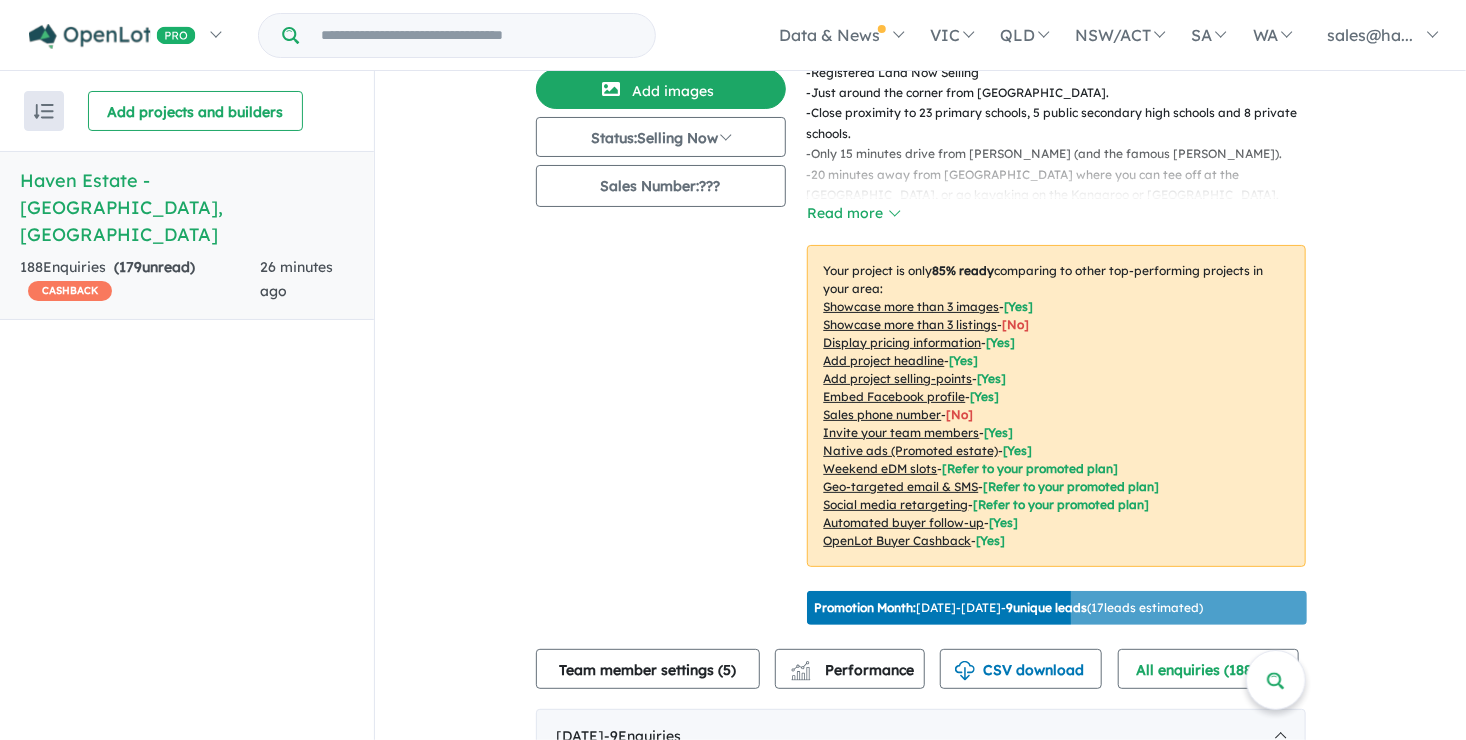 scroll, scrollTop: 0, scrollLeft: 0, axis: both 